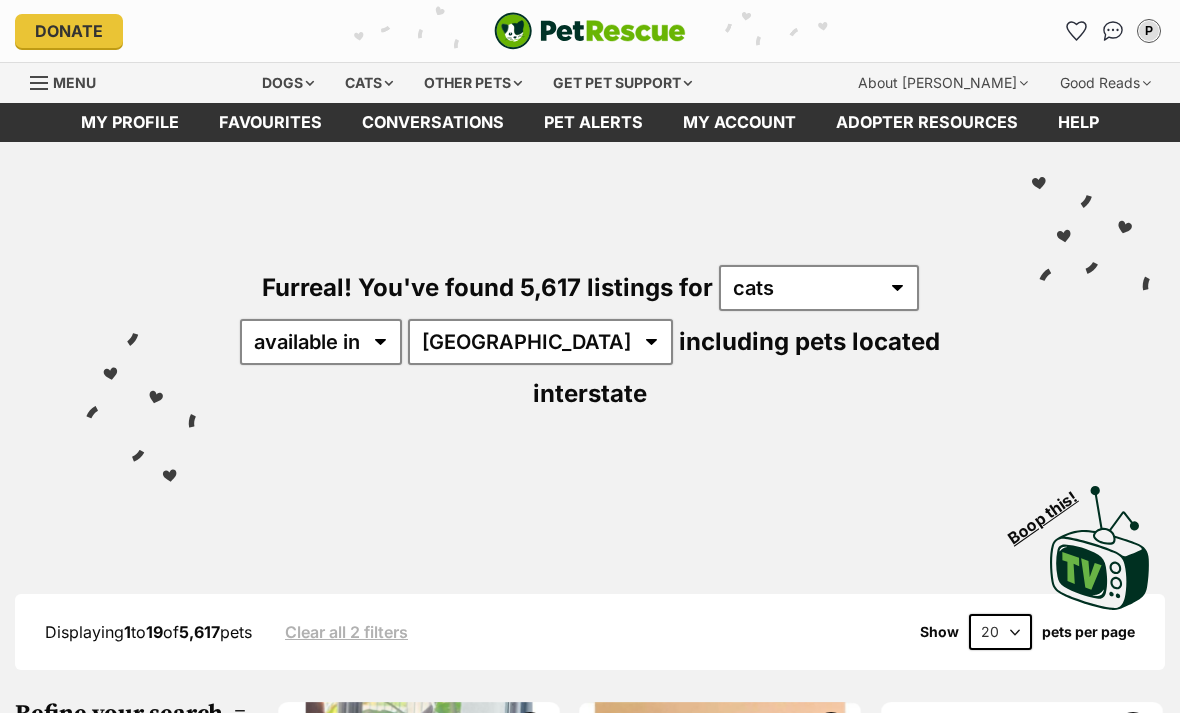 scroll, scrollTop: 0, scrollLeft: 0, axis: both 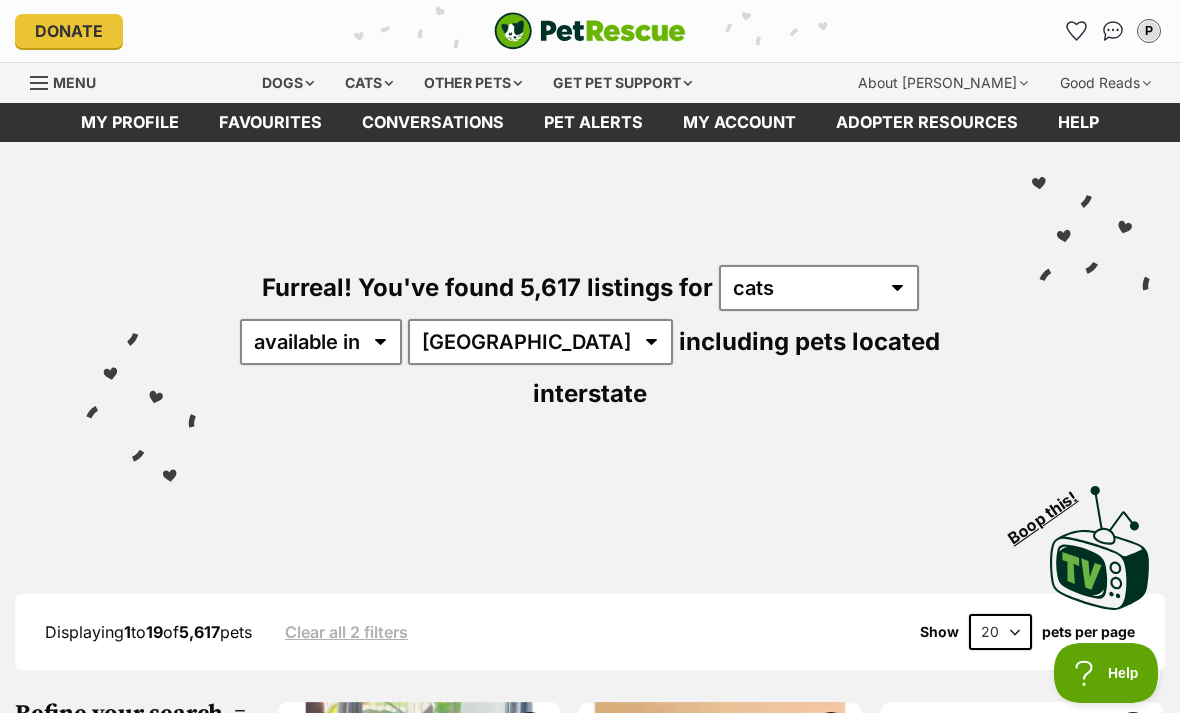 click on "Furreal! You've found 5,617 listings for
any type of pet
cats
dogs
other pets
available in
located in
Australia
ACT
NSW
NT
QLD
SA
TAS
VIC
WA
including pets located interstate" at bounding box center (590, 305) 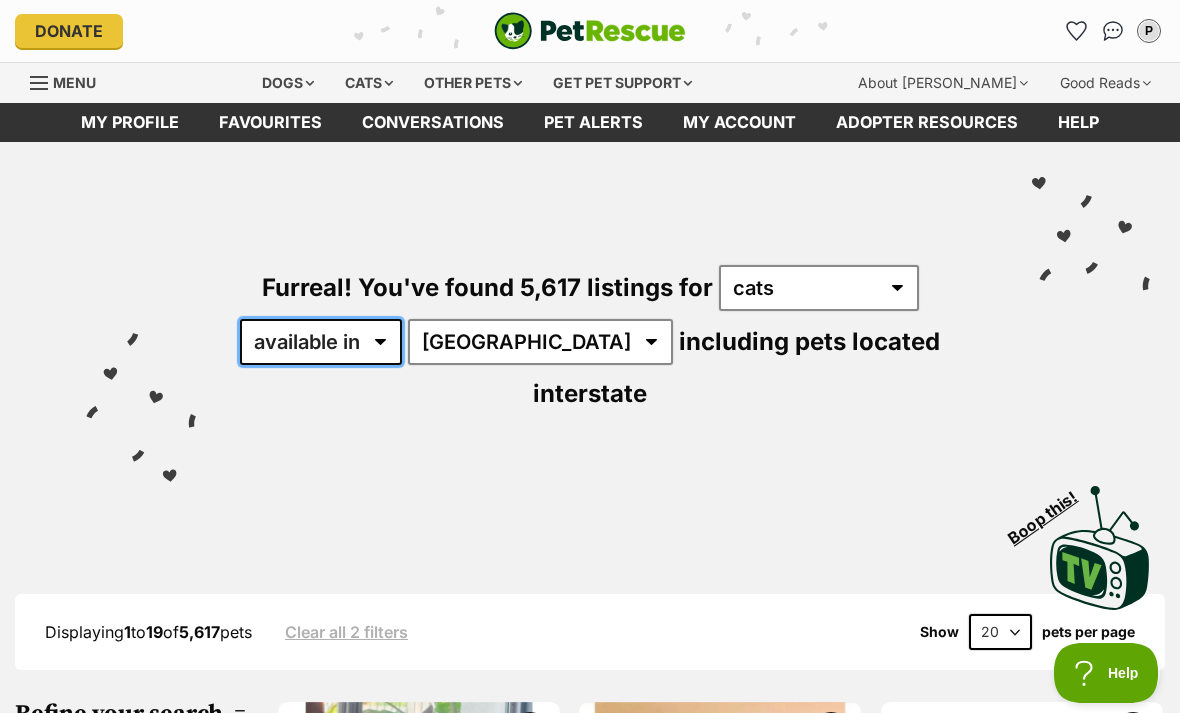 click on "available in
located in" at bounding box center [321, 342] 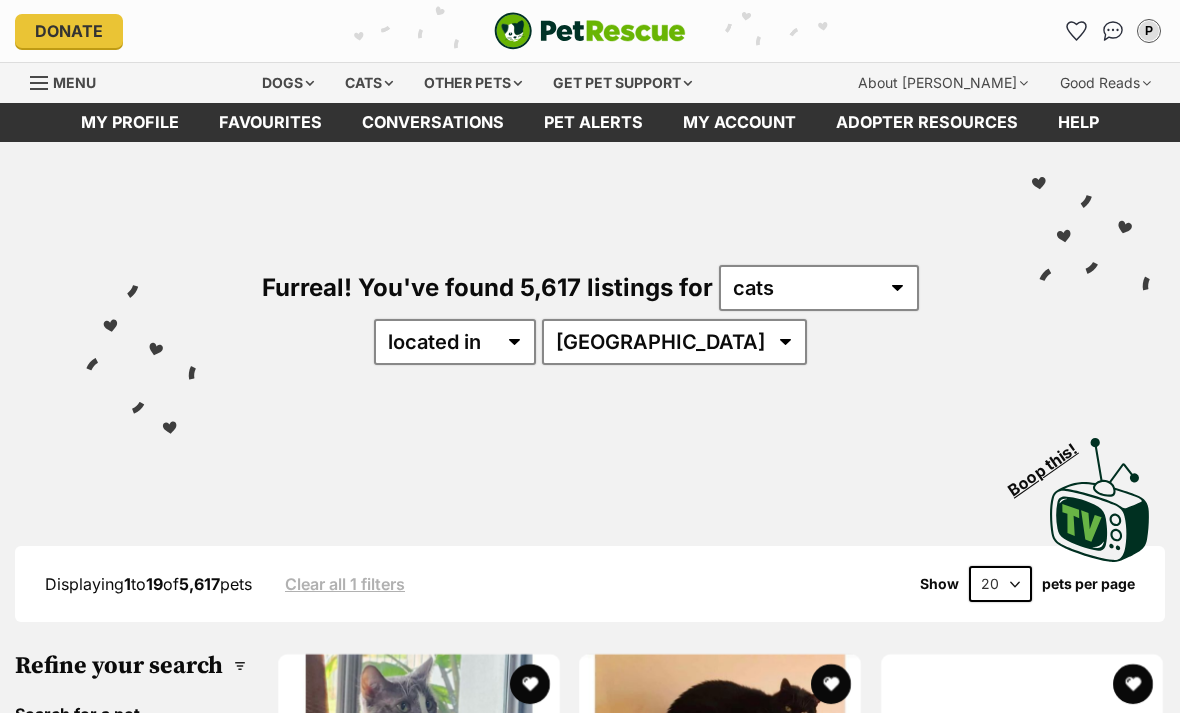 scroll, scrollTop: 0, scrollLeft: 0, axis: both 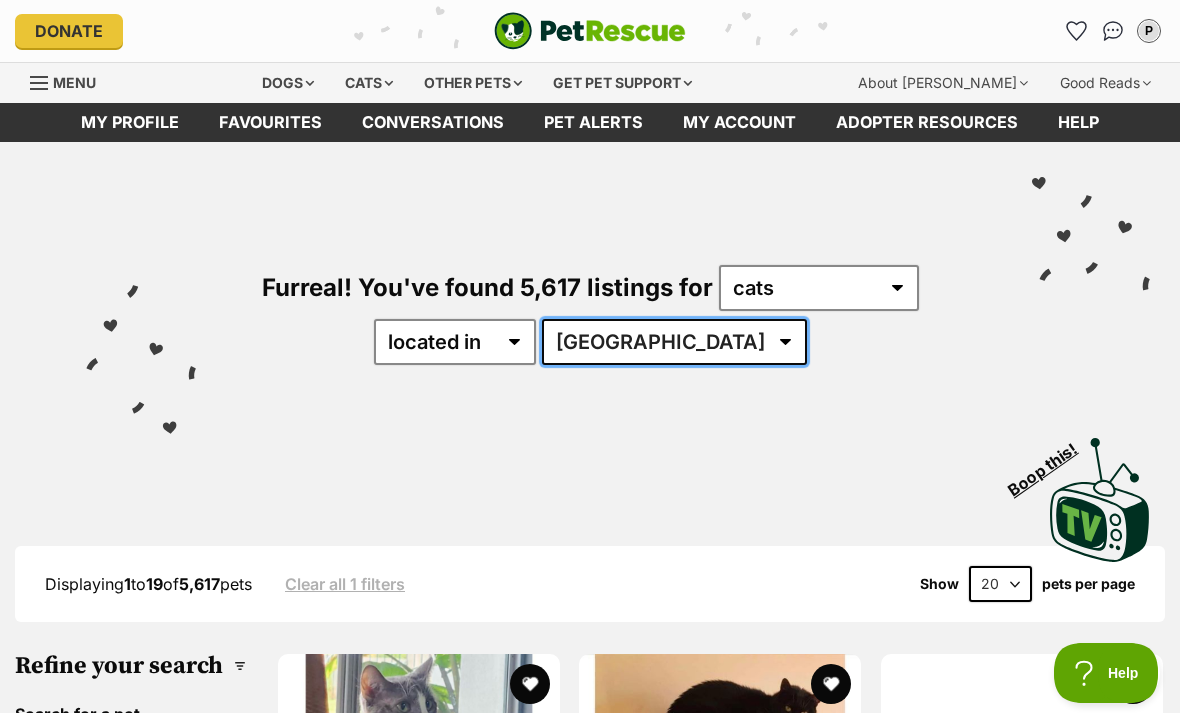 click on "Australia
ACT
NSW
NT
QLD
SA
TAS
VIC
WA" at bounding box center (674, 342) 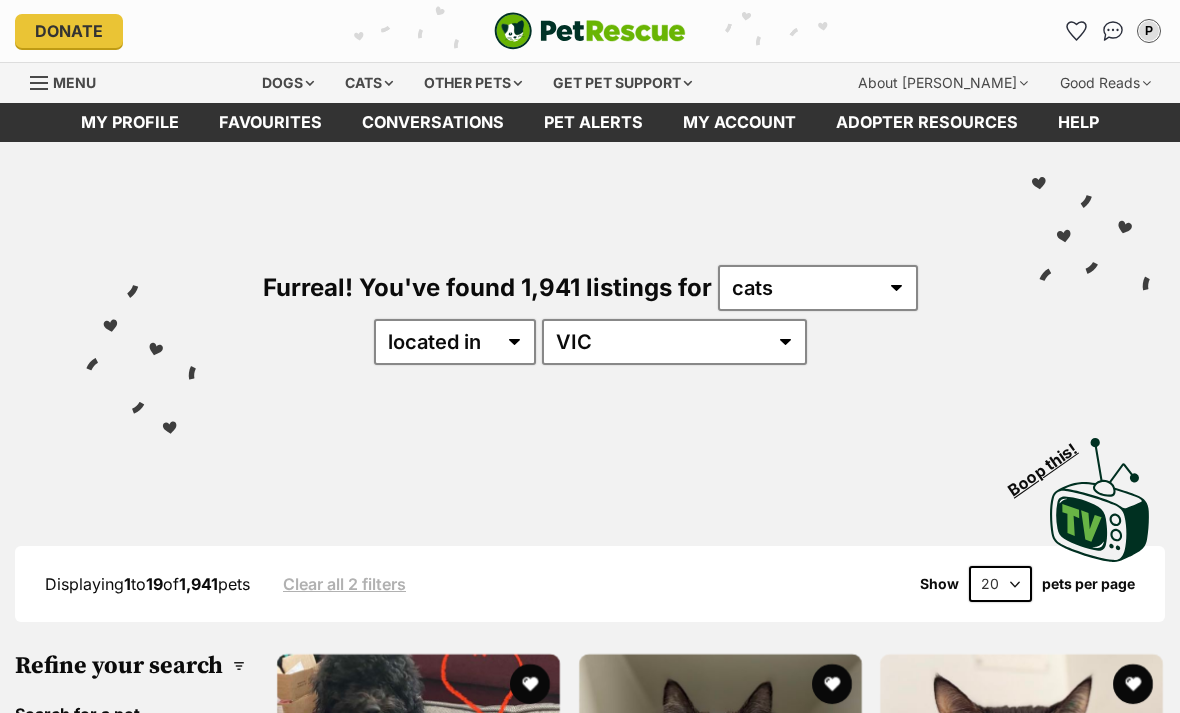 scroll, scrollTop: 131, scrollLeft: 0, axis: vertical 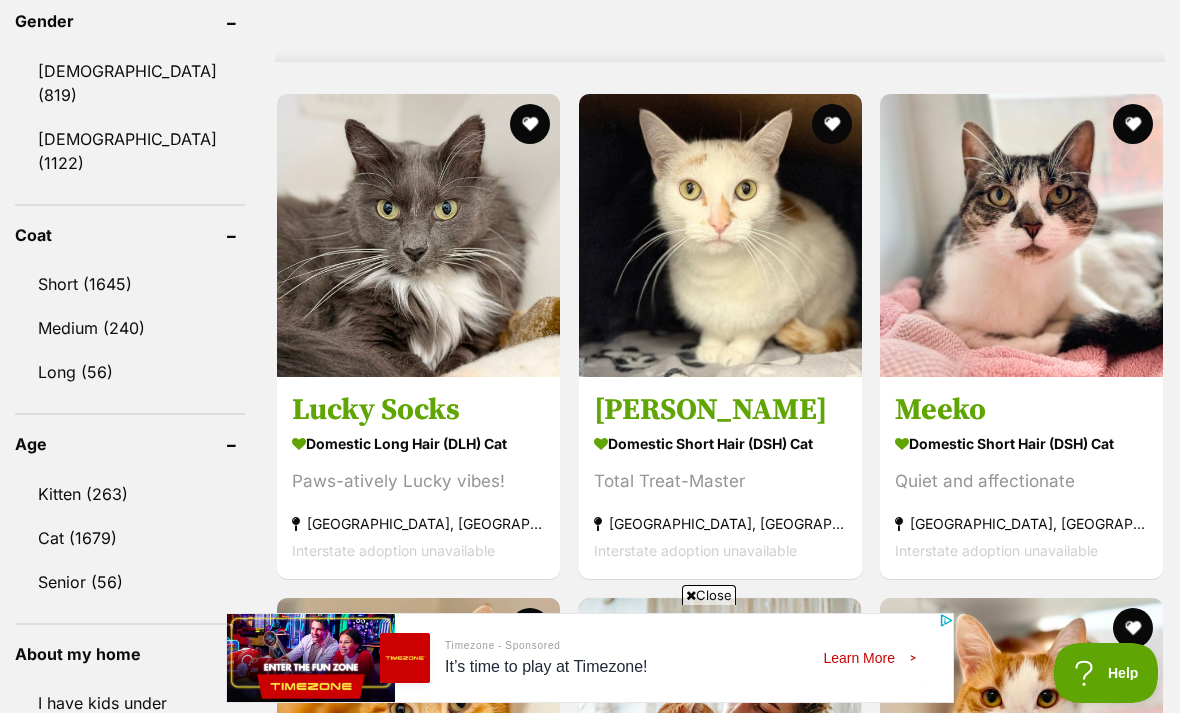 click on "Kitten (263)" at bounding box center [130, 494] 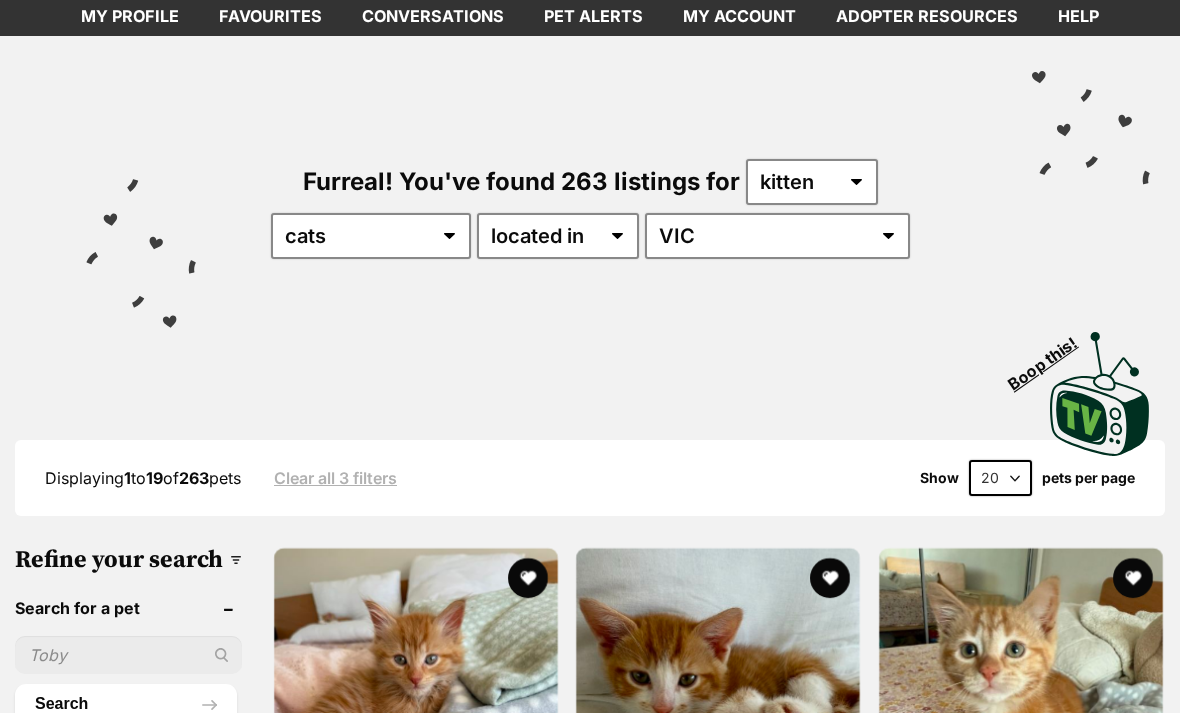 scroll, scrollTop: 0, scrollLeft: 0, axis: both 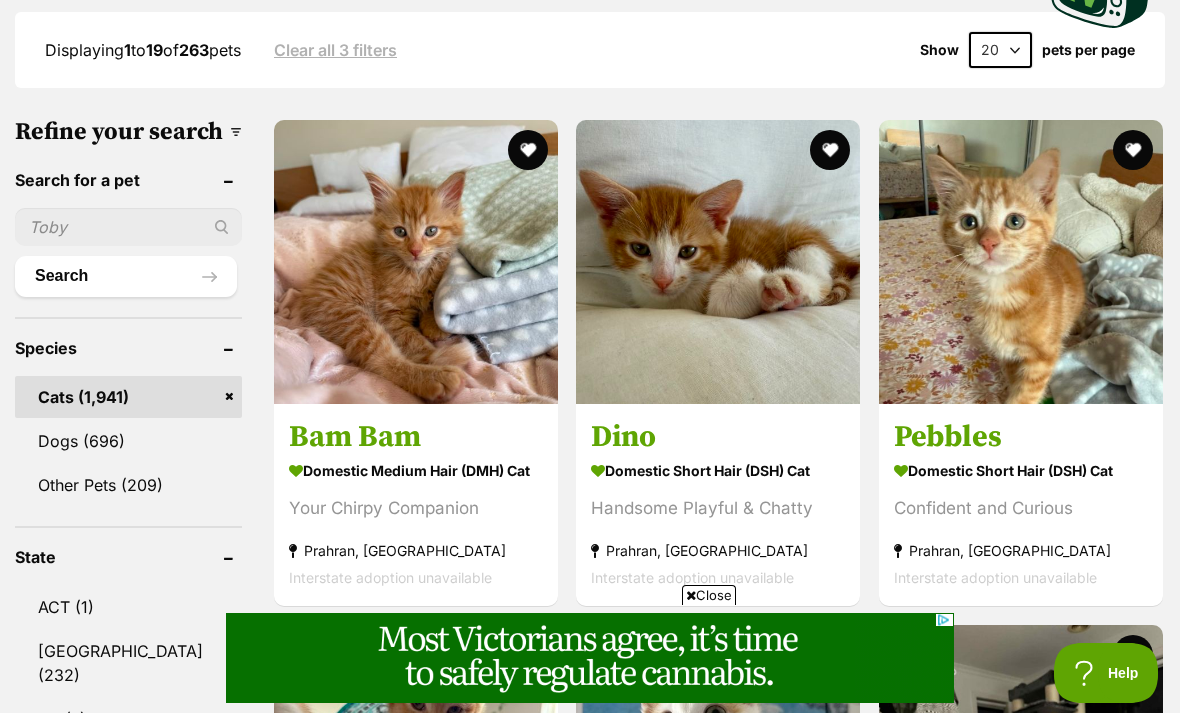 click on "Bam Bam" at bounding box center (416, 437) 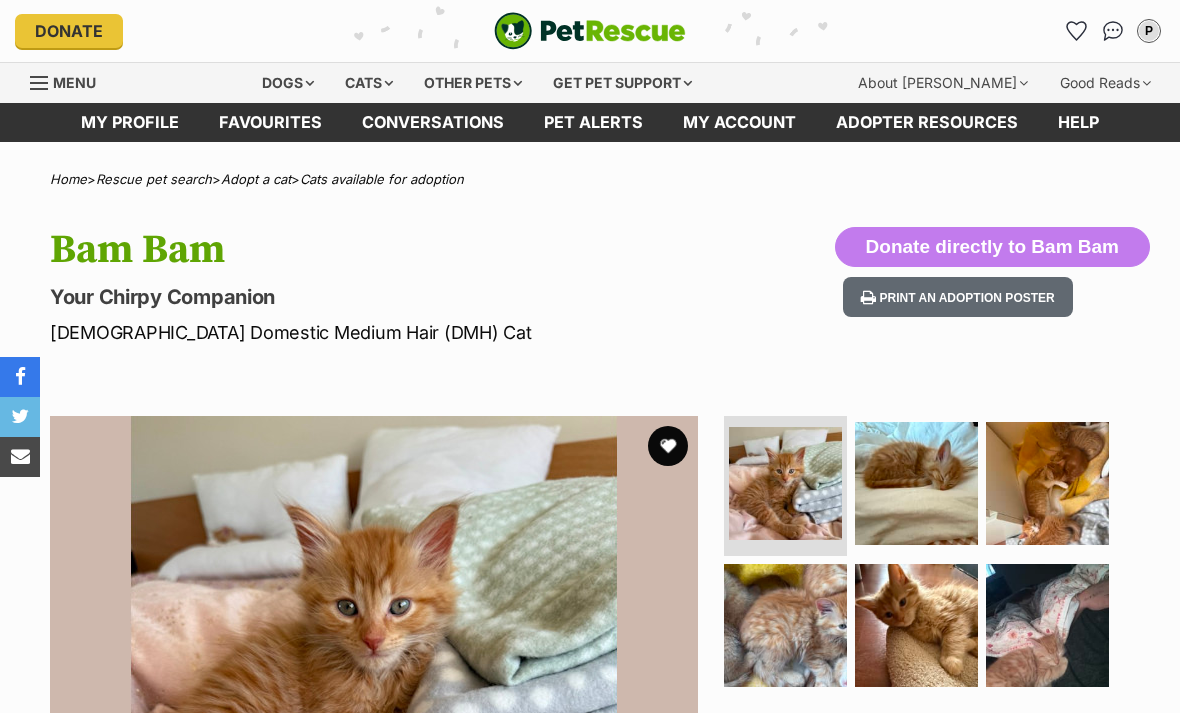 scroll, scrollTop: 10, scrollLeft: 0, axis: vertical 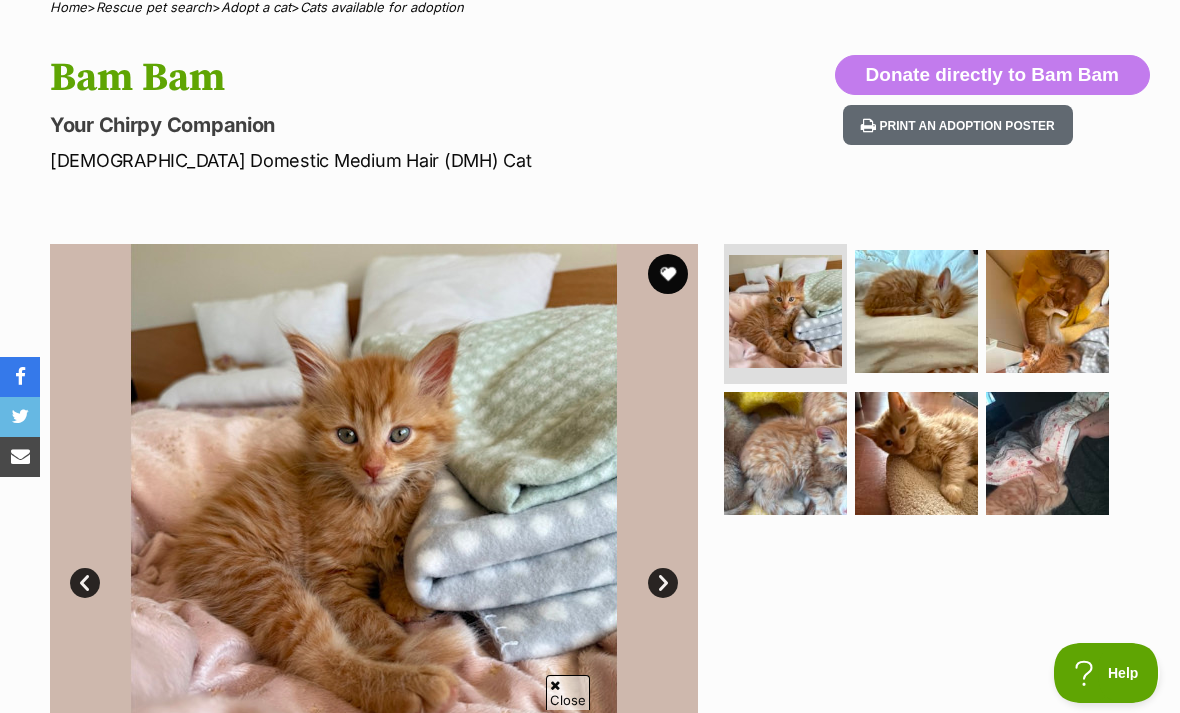 click at bounding box center (916, 453) 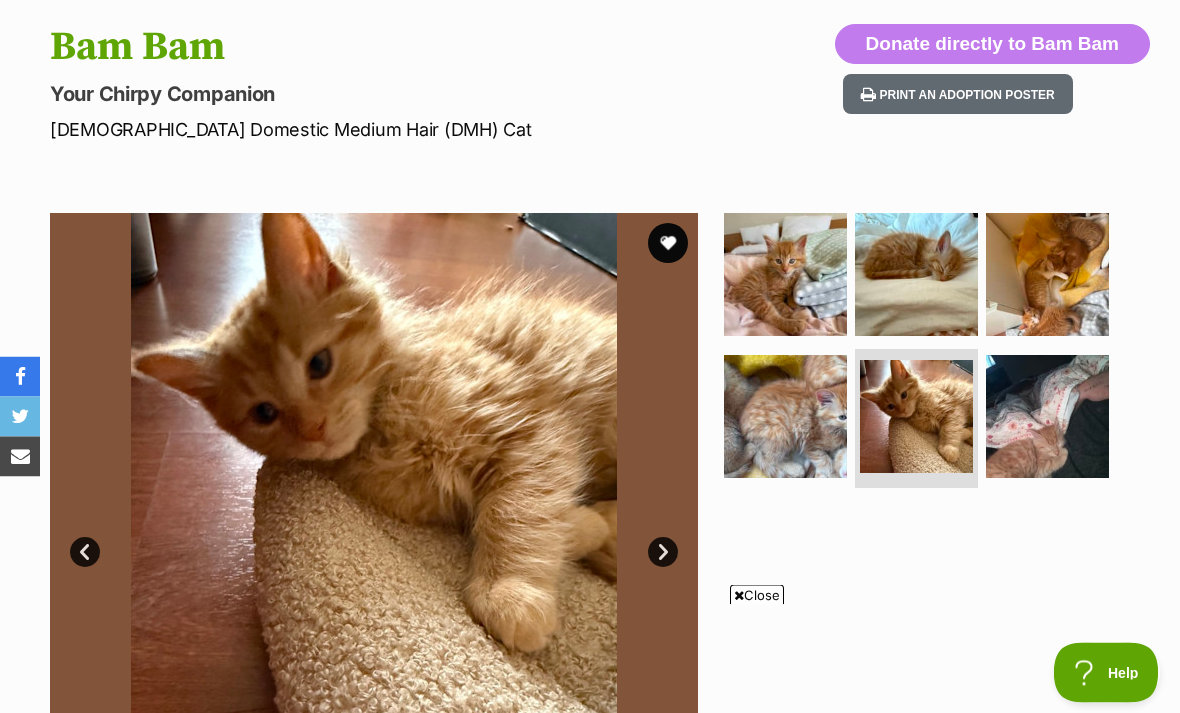 scroll, scrollTop: 207, scrollLeft: 0, axis: vertical 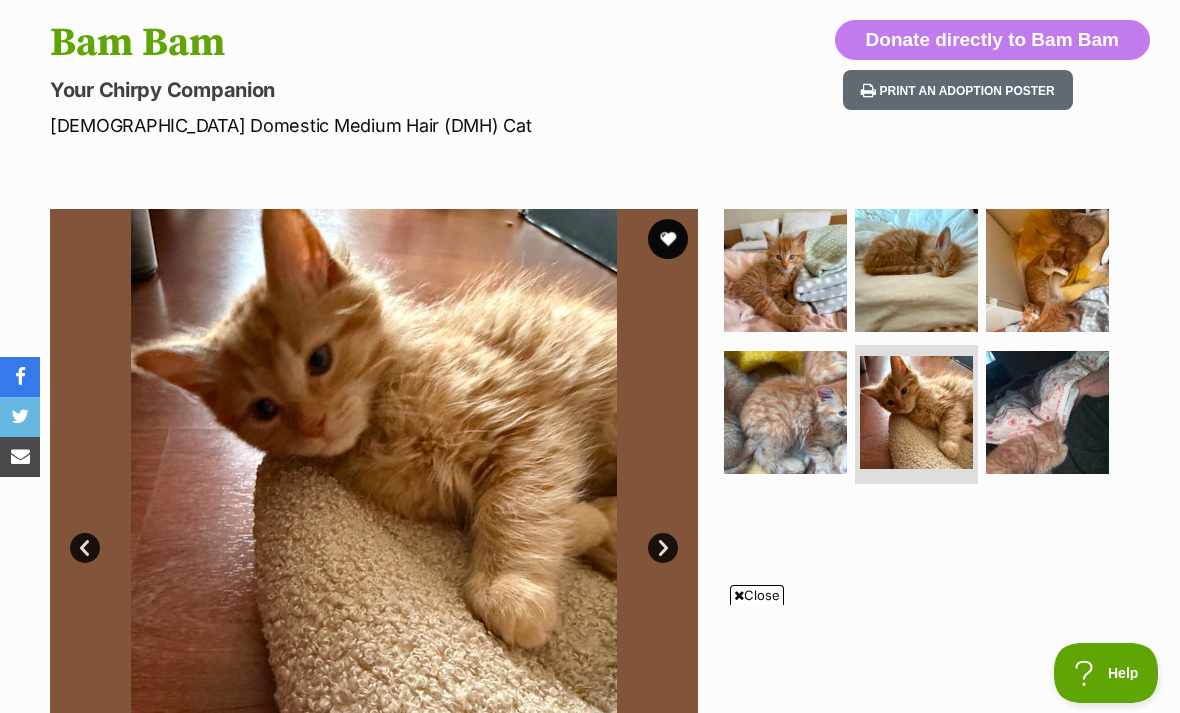 click at bounding box center [1047, 412] 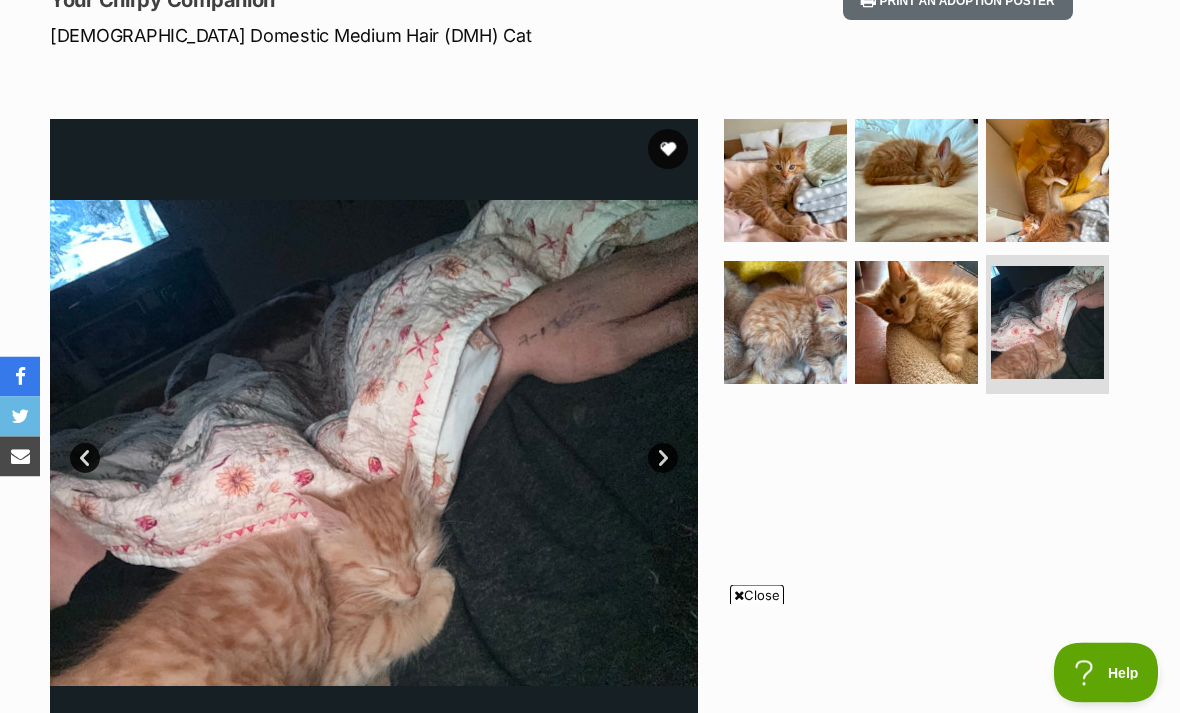 scroll, scrollTop: 297, scrollLeft: 0, axis: vertical 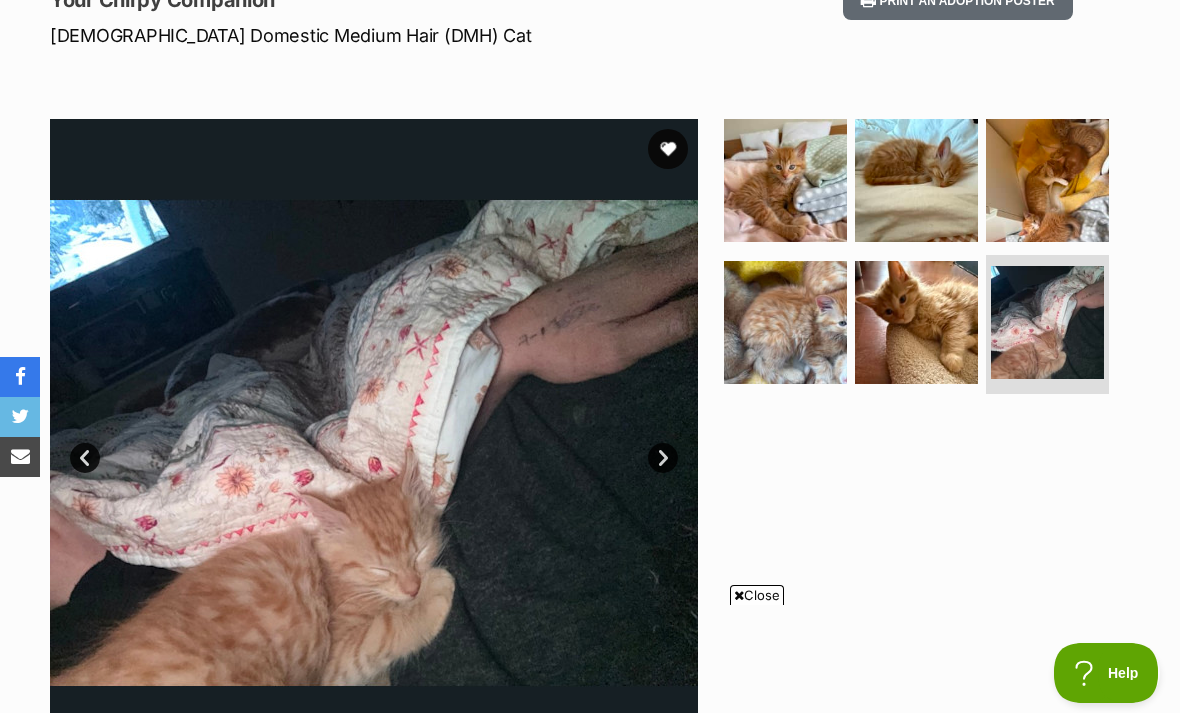 click at bounding box center (785, 180) 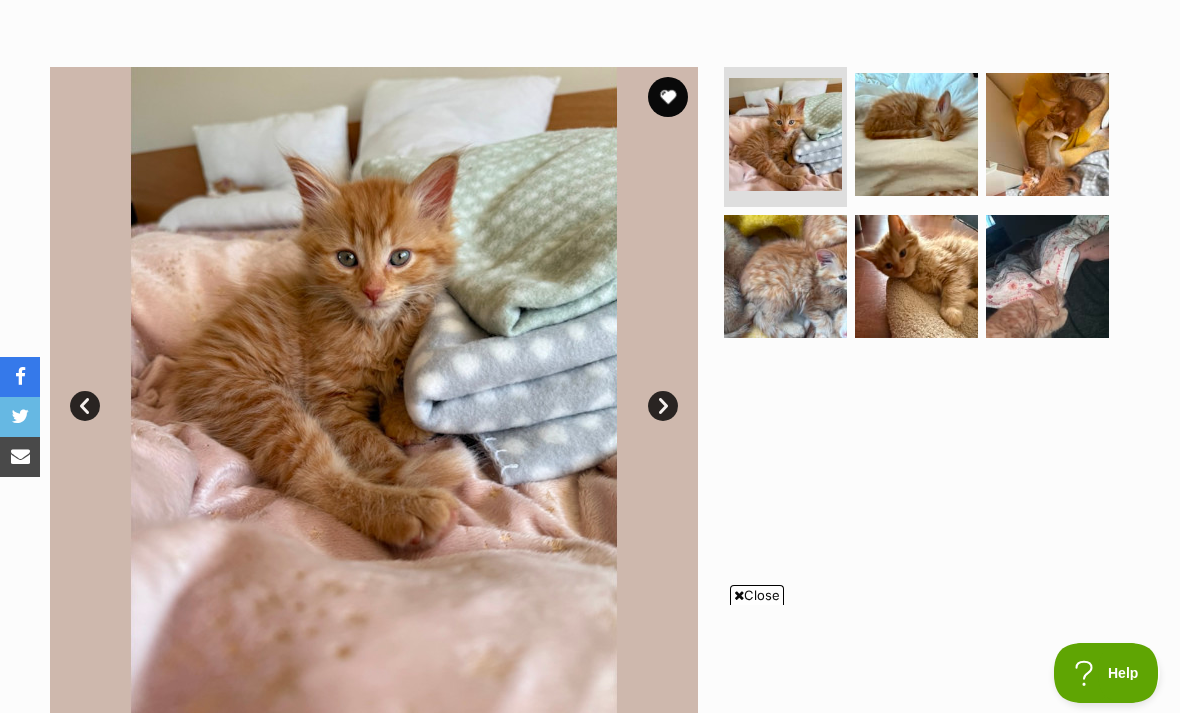 scroll, scrollTop: 356, scrollLeft: 0, axis: vertical 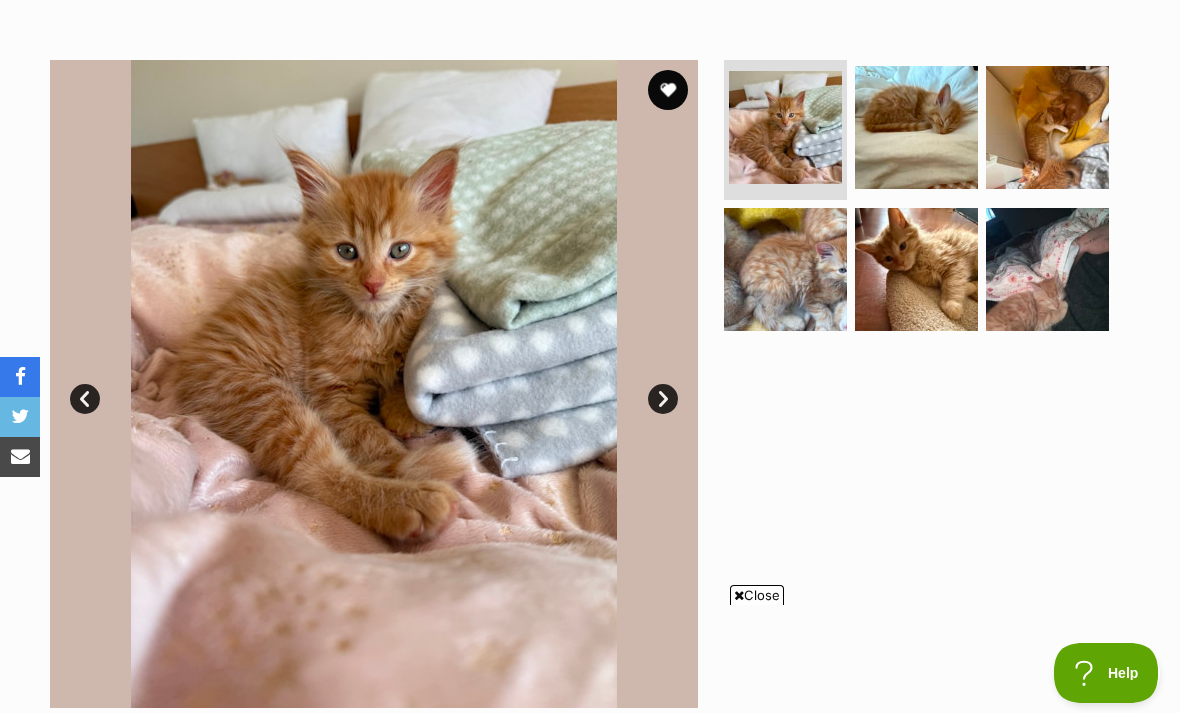 click at bounding box center [1047, 269] 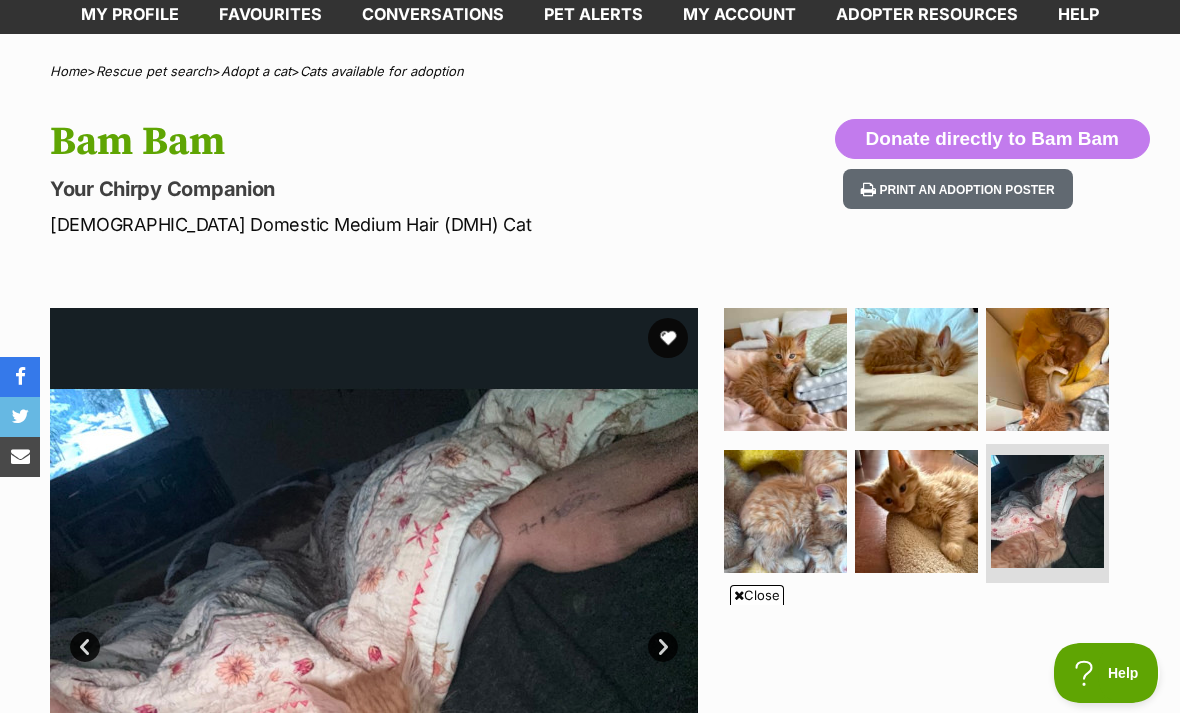 scroll, scrollTop: 105, scrollLeft: 0, axis: vertical 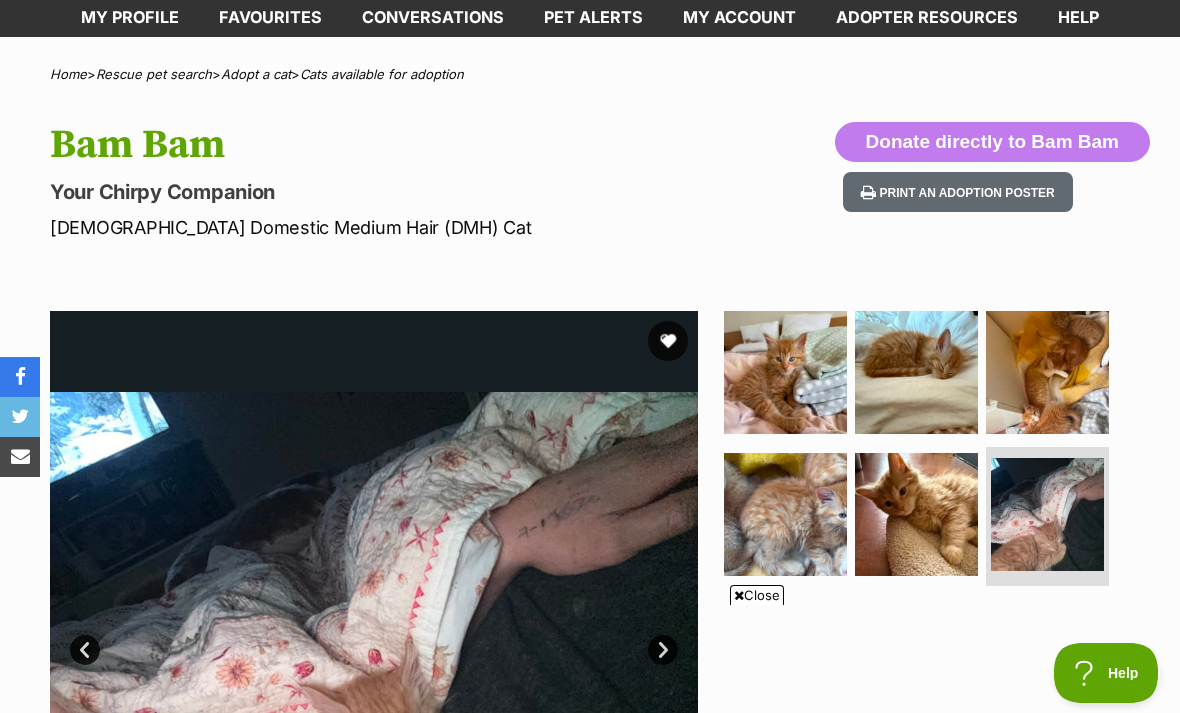 click at bounding box center [374, 635] 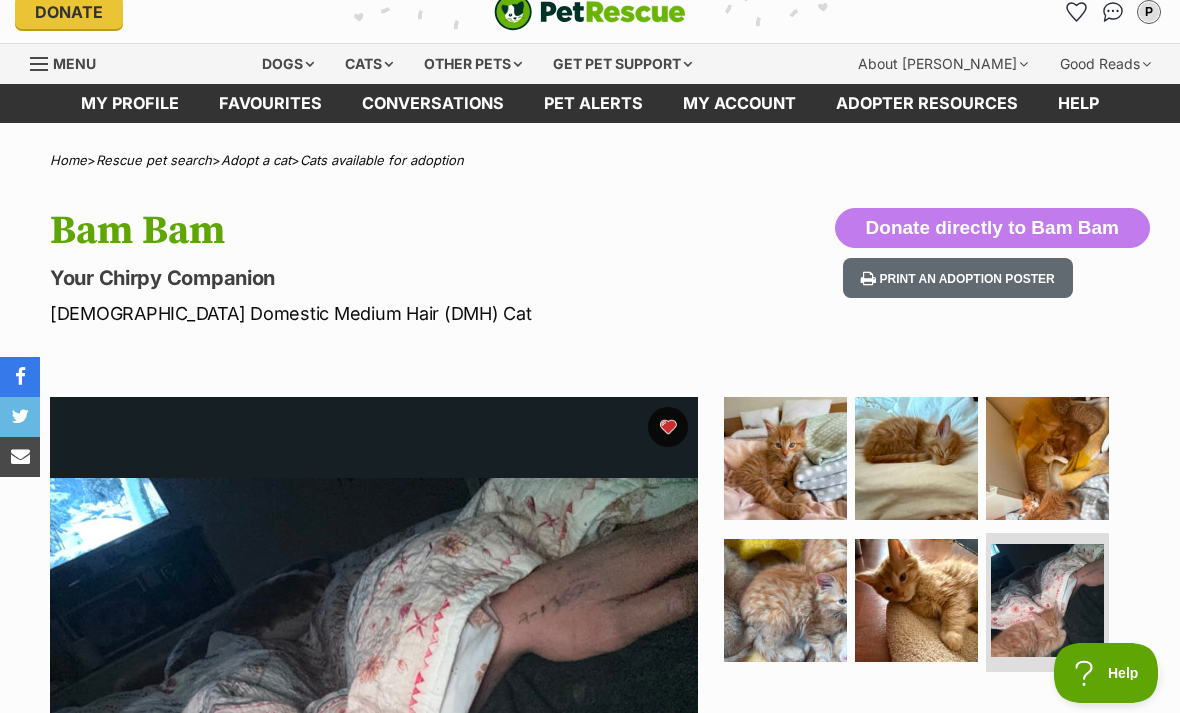 scroll, scrollTop: 24, scrollLeft: 0, axis: vertical 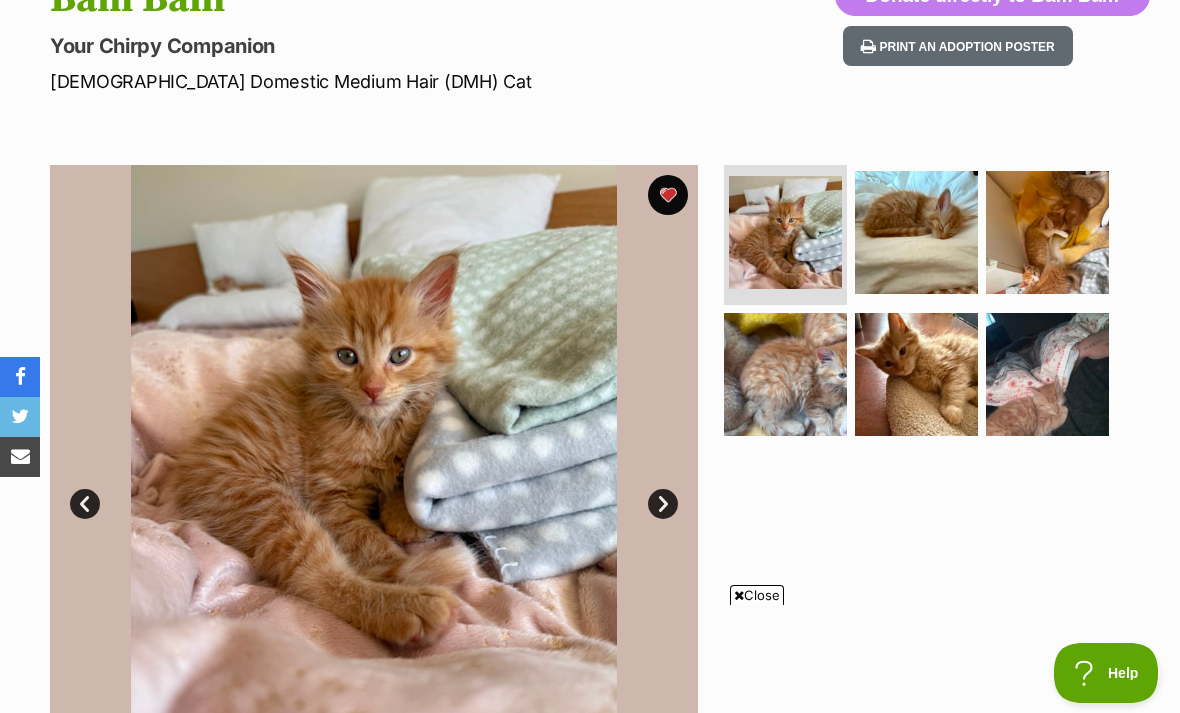 click at bounding box center [916, 374] 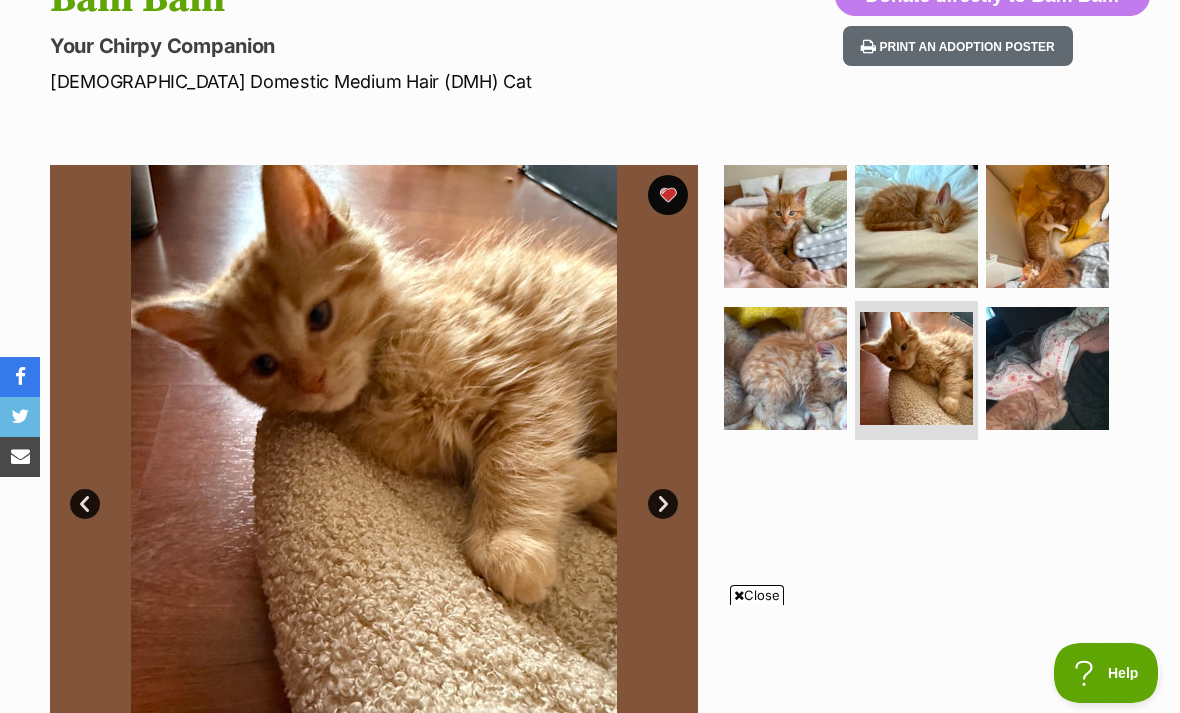 scroll, scrollTop: 316, scrollLeft: 0, axis: vertical 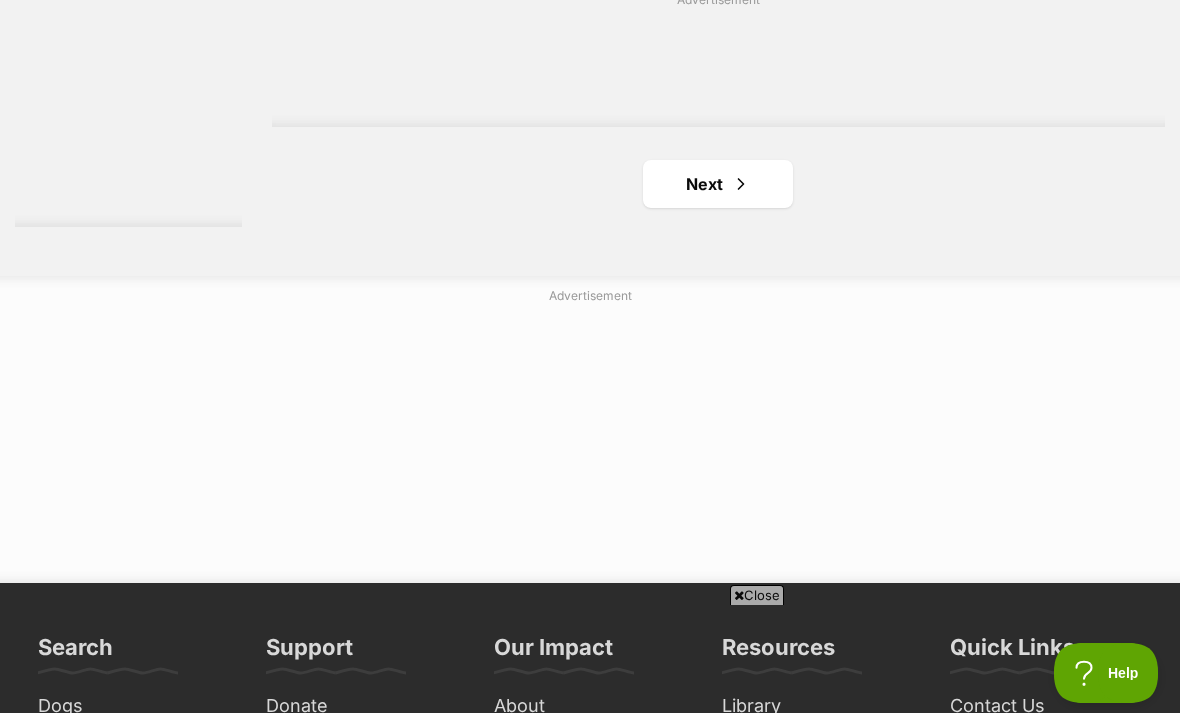 click on "Next" at bounding box center (718, 184) 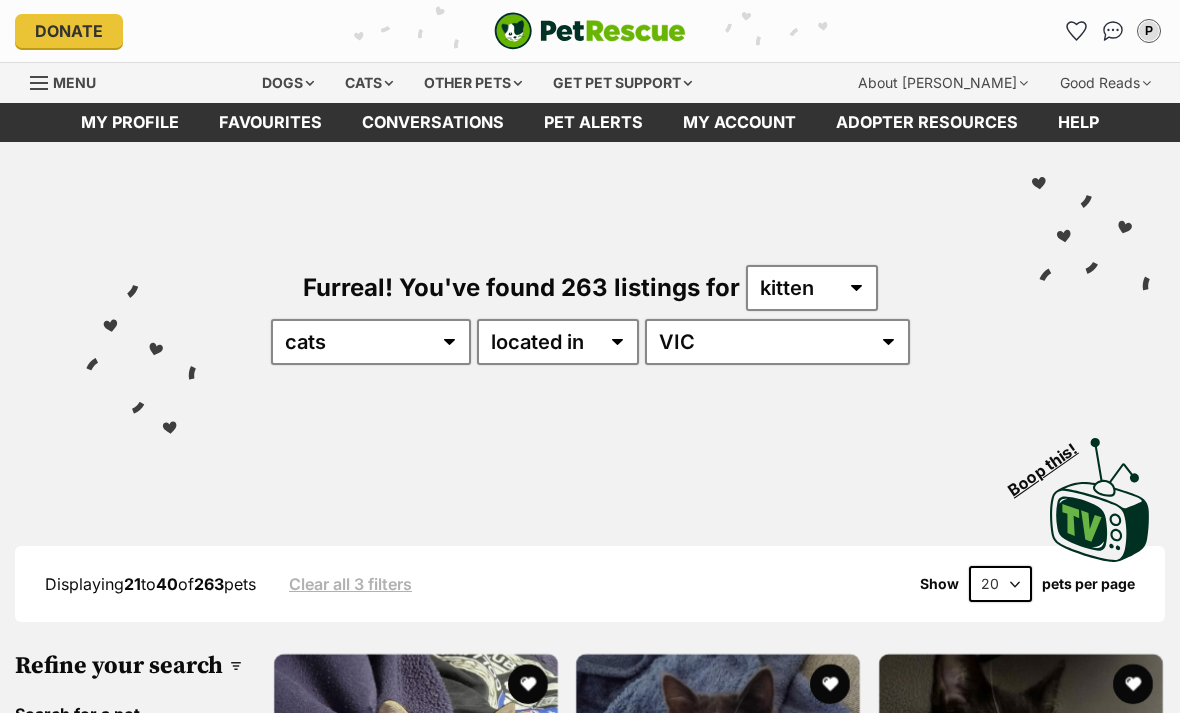 scroll, scrollTop: 0, scrollLeft: 0, axis: both 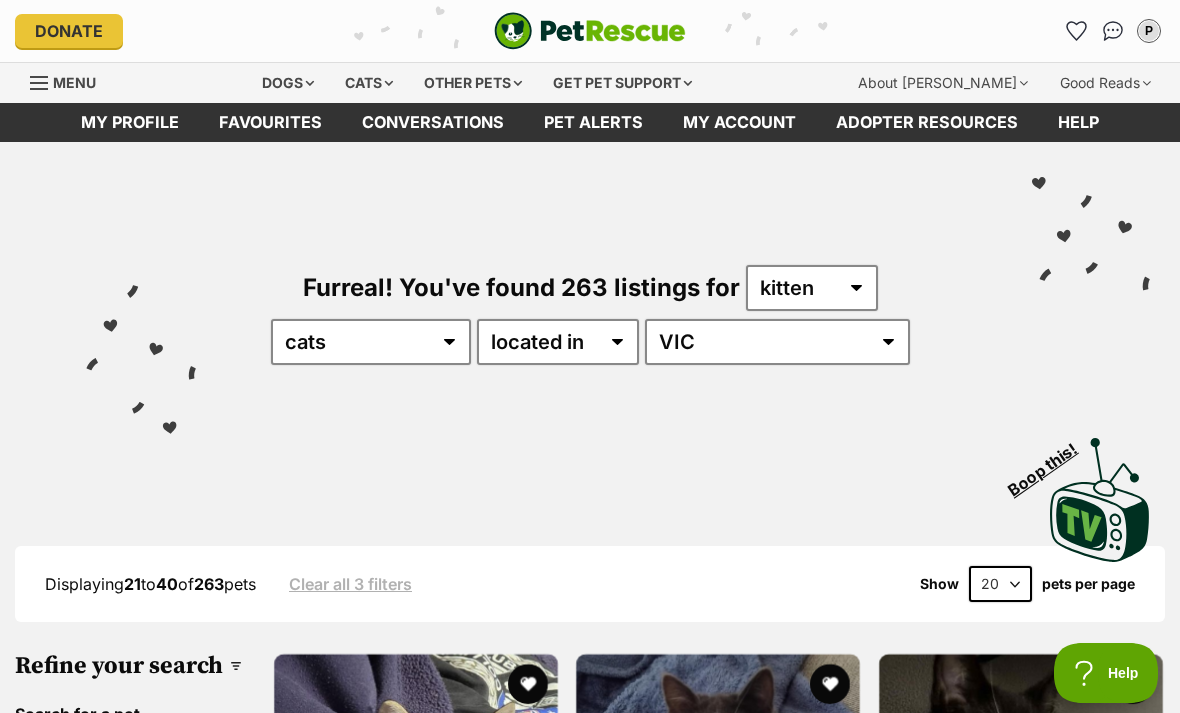 click on "20 40 60" at bounding box center (1000, 584) 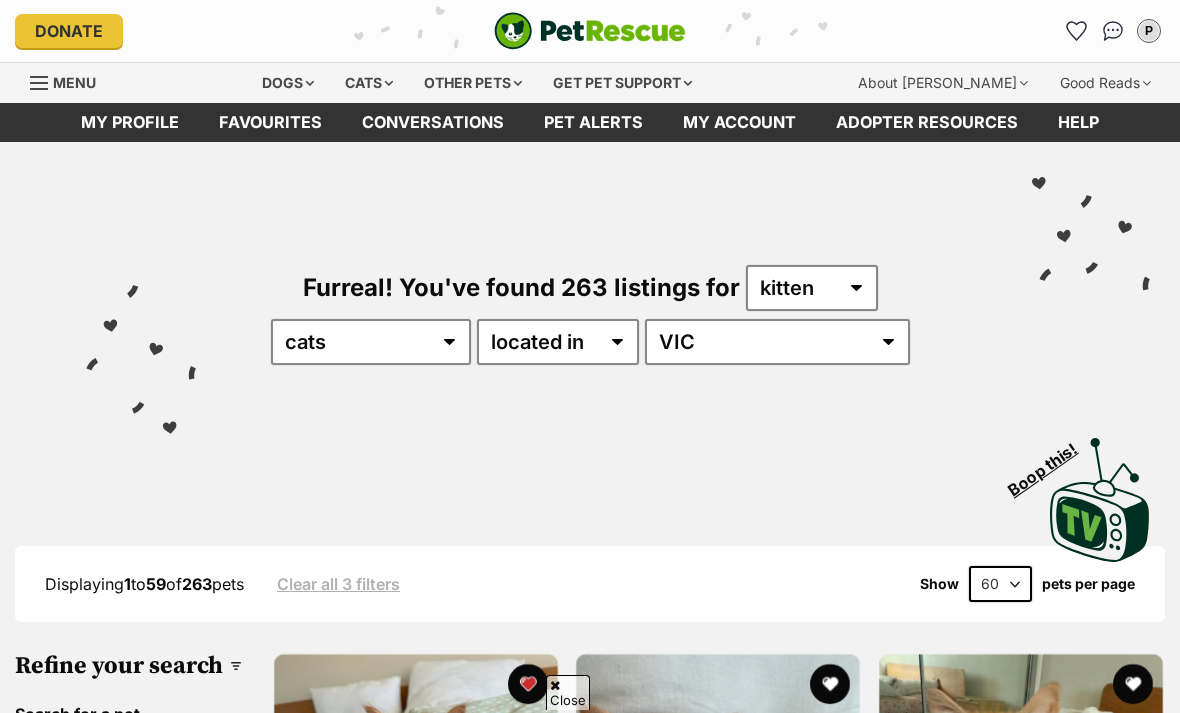scroll, scrollTop: 657, scrollLeft: 0, axis: vertical 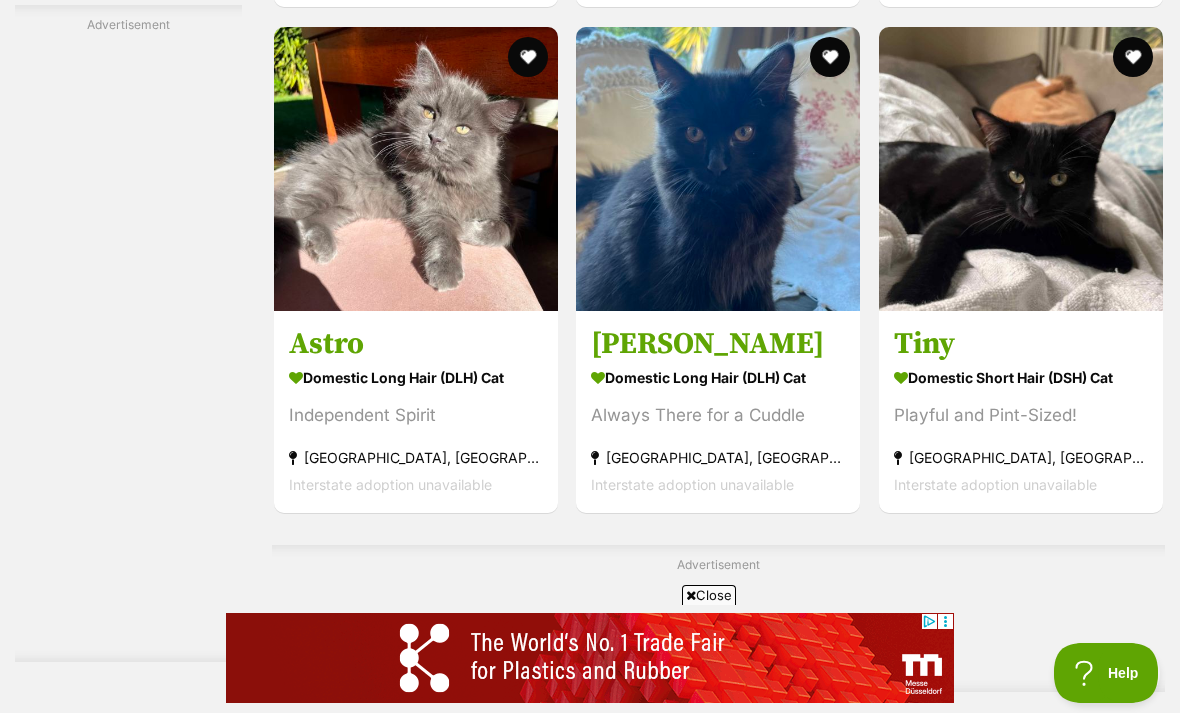 click at bounding box center (416, 169) 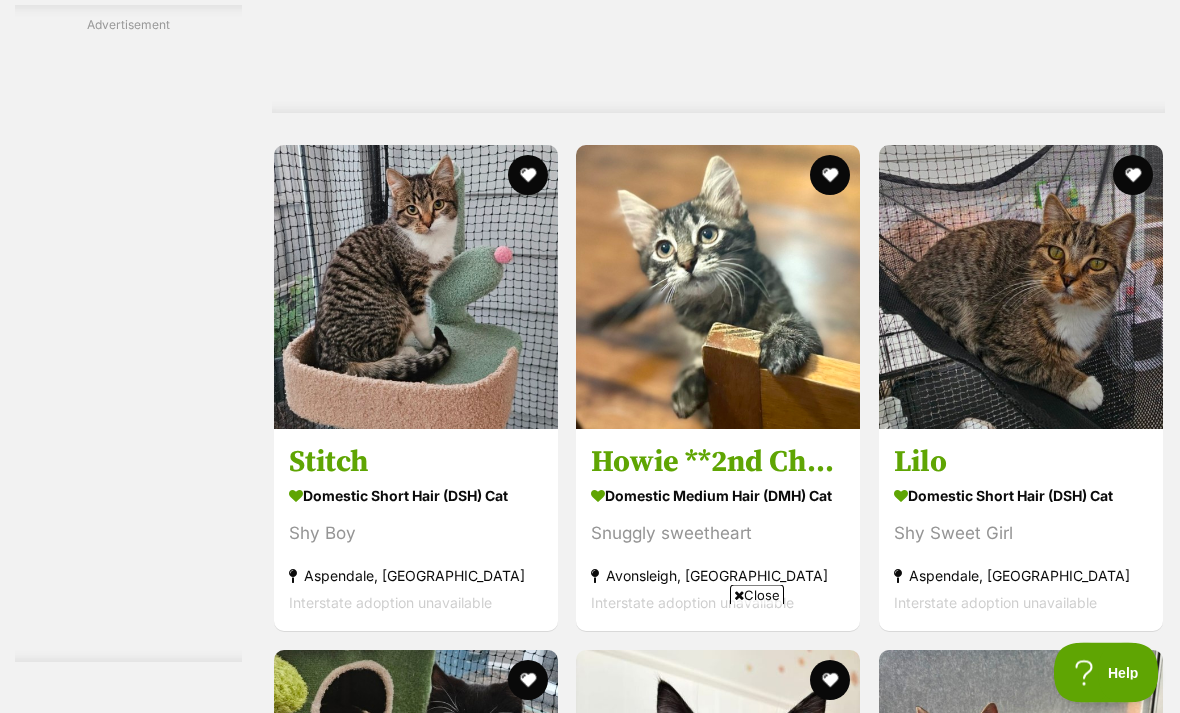 scroll, scrollTop: 8220, scrollLeft: 0, axis: vertical 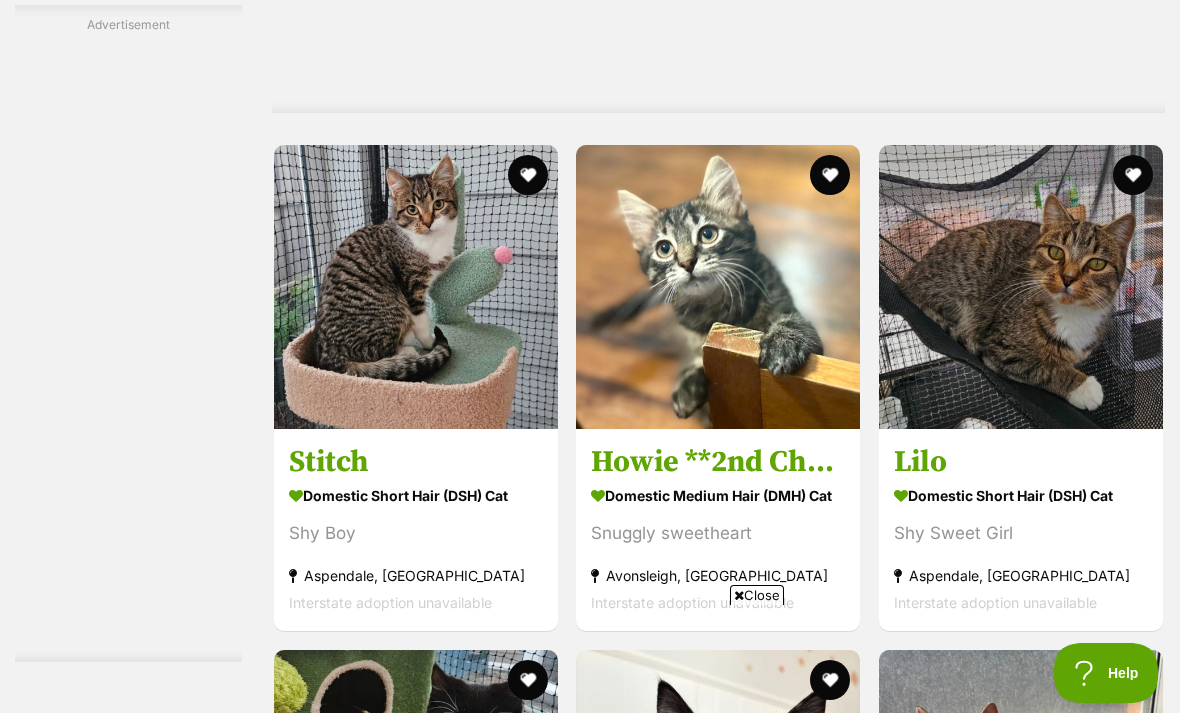 click at bounding box center [1021, 287] 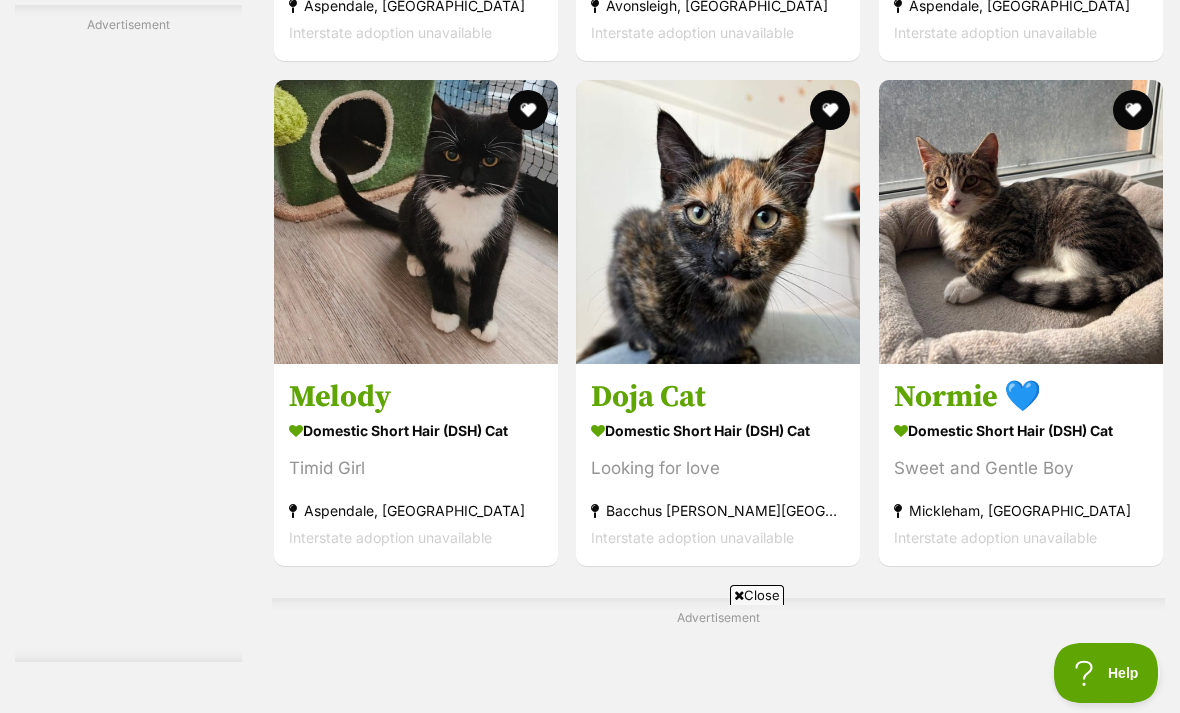 scroll, scrollTop: 9053, scrollLeft: 0, axis: vertical 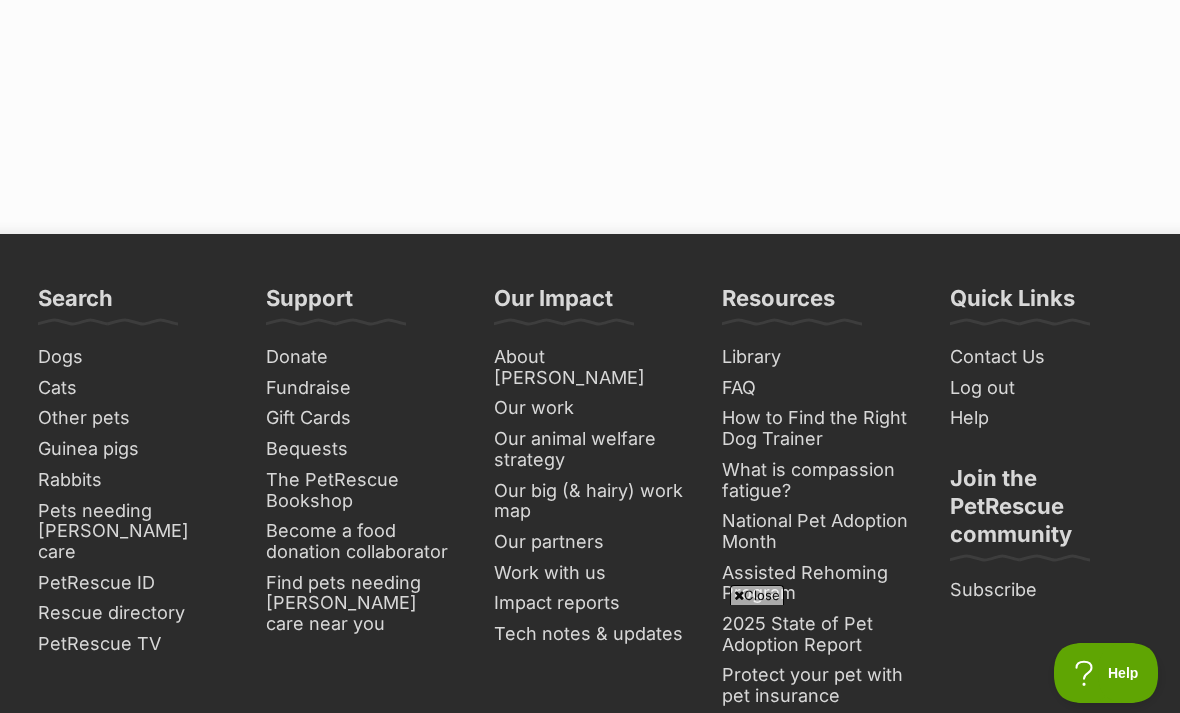 click on "Next" at bounding box center [718, -165] 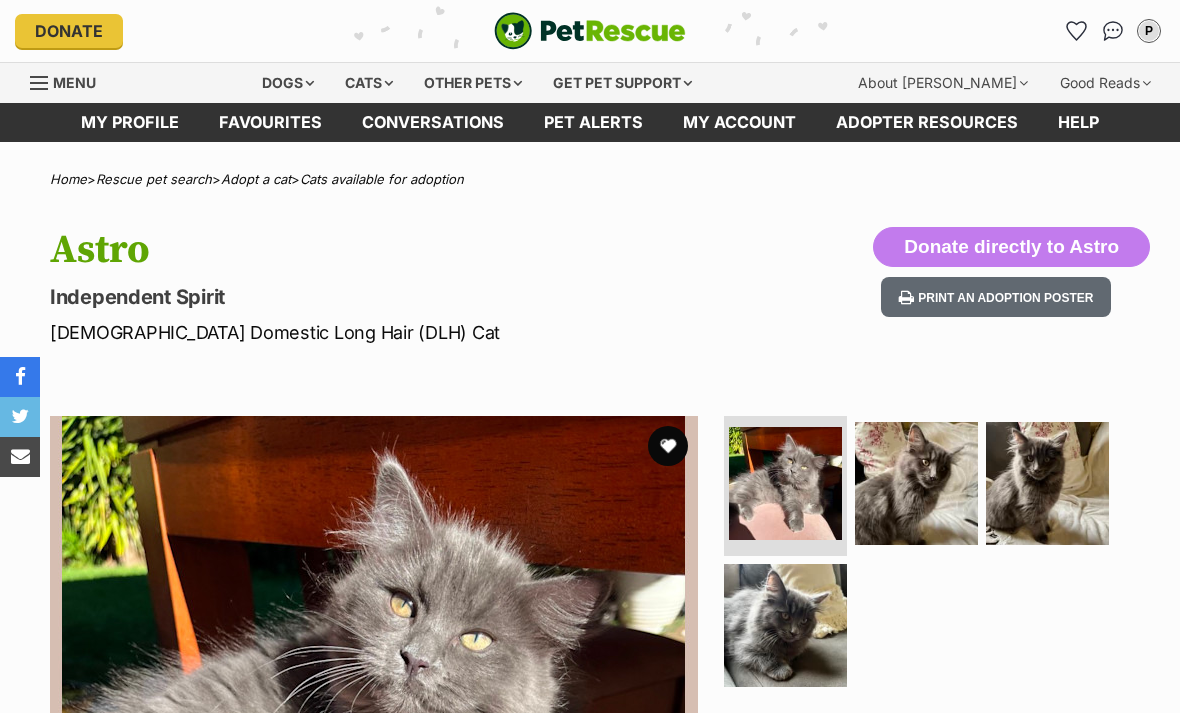 scroll, scrollTop: 33, scrollLeft: 0, axis: vertical 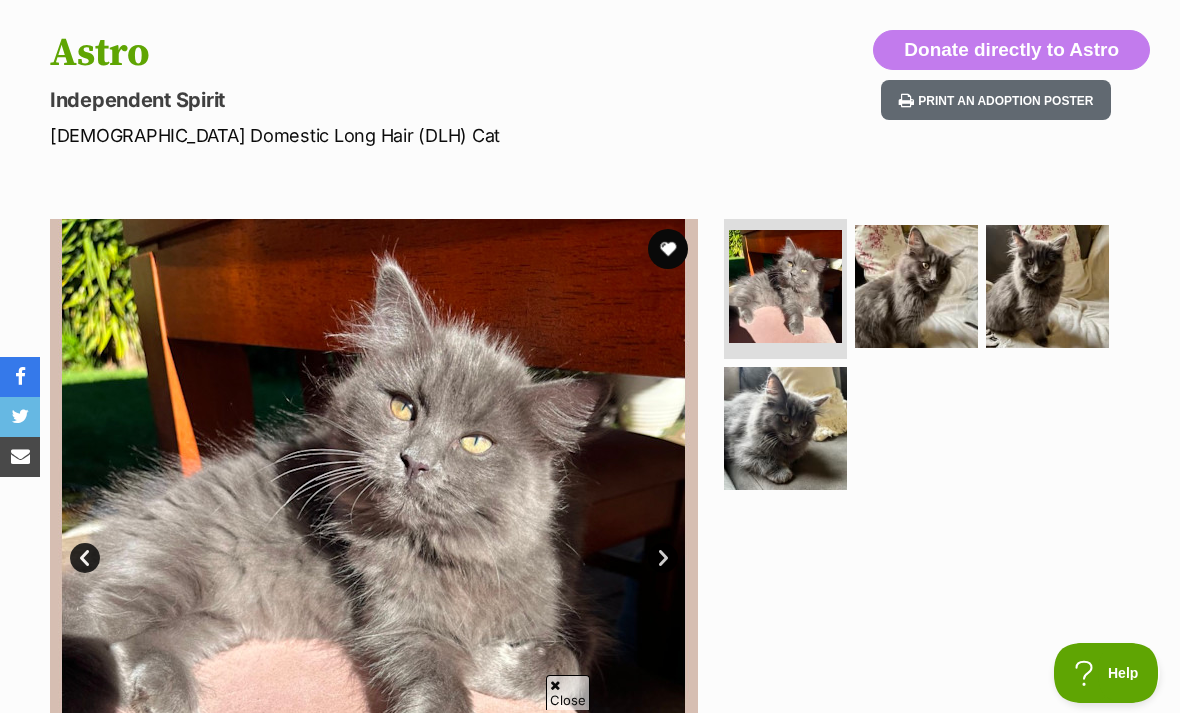 click at bounding box center (916, 286) 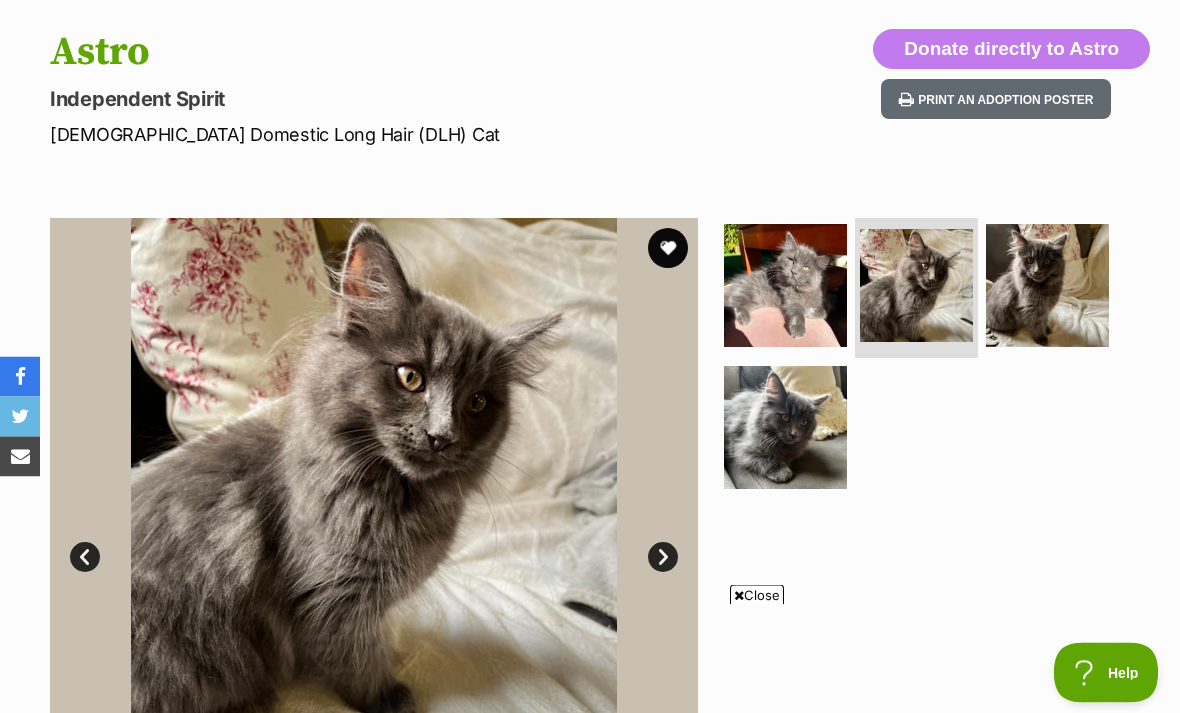 scroll, scrollTop: 198, scrollLeft: 0, axis: vertical 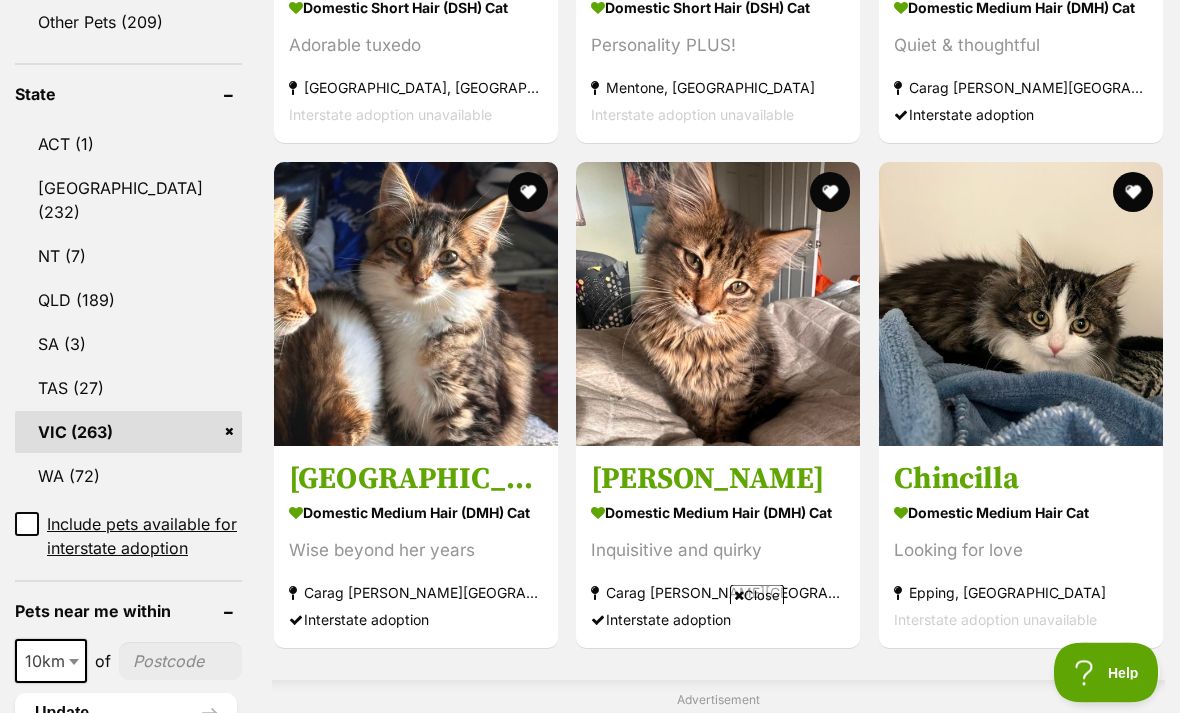 click at bounding box center [718, 305] 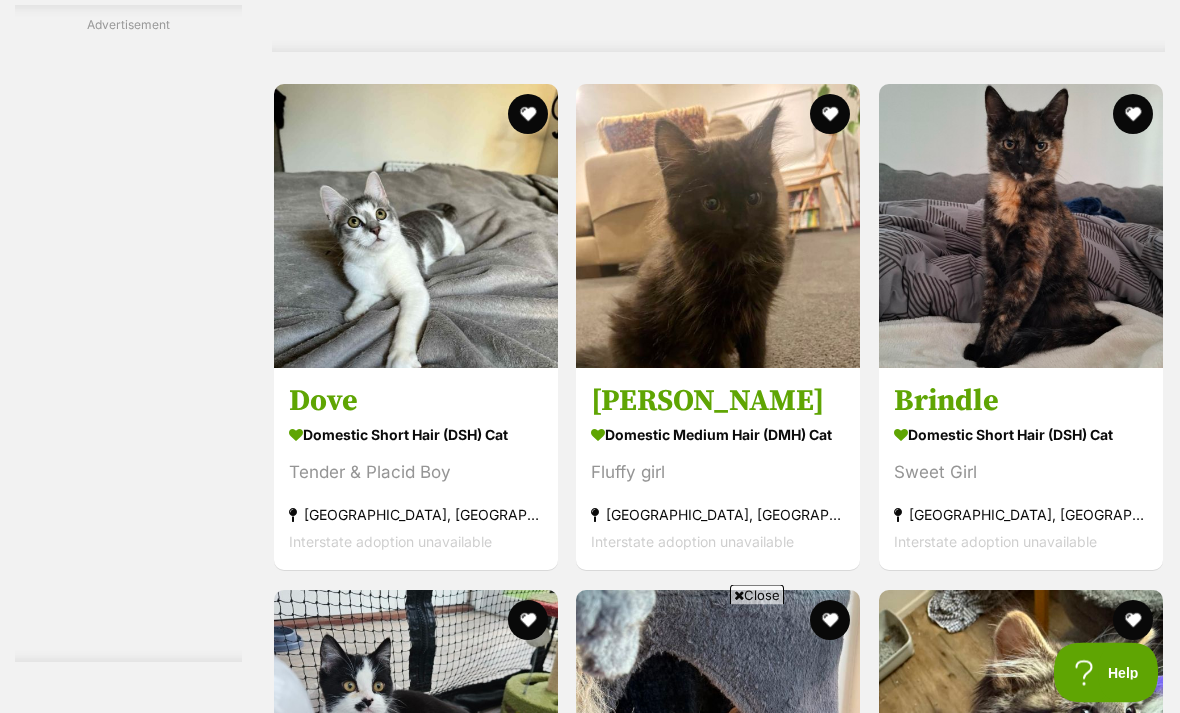 scroll, scrollTop: 6573, scrollLeft: 0, axis: vertical 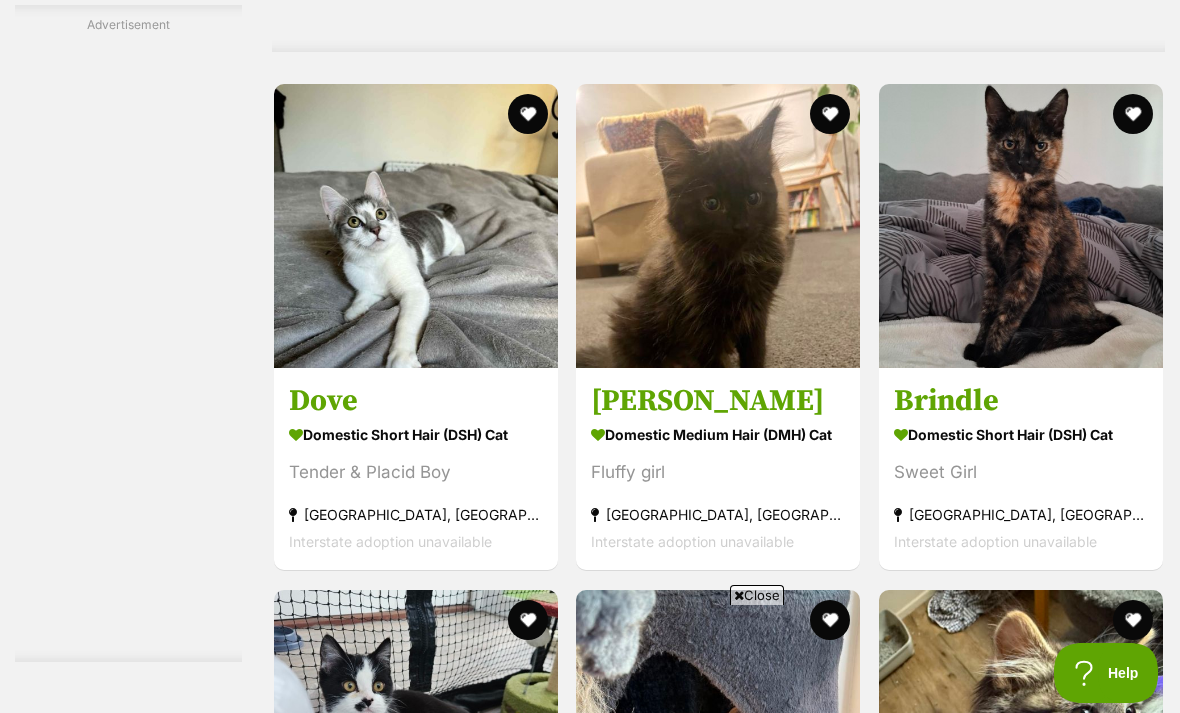 click at bounding box center (718, 226) 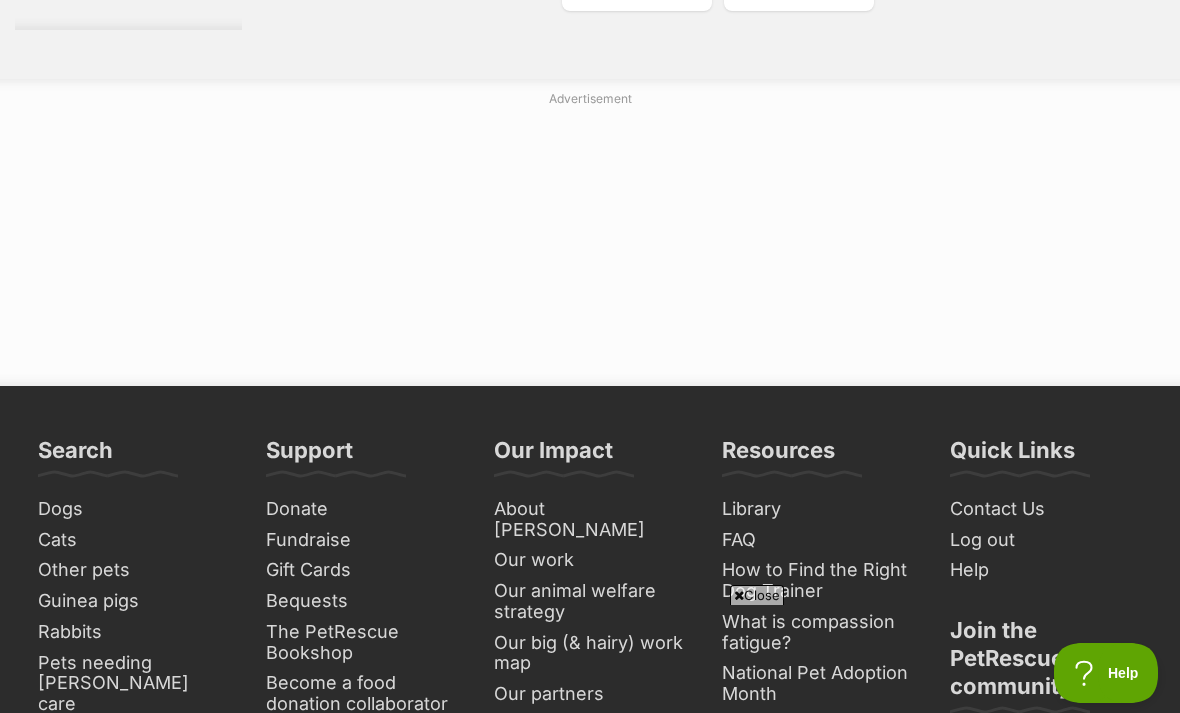 scroll, scrollTop: 12527, scrollLeft: 0, axis: vertical 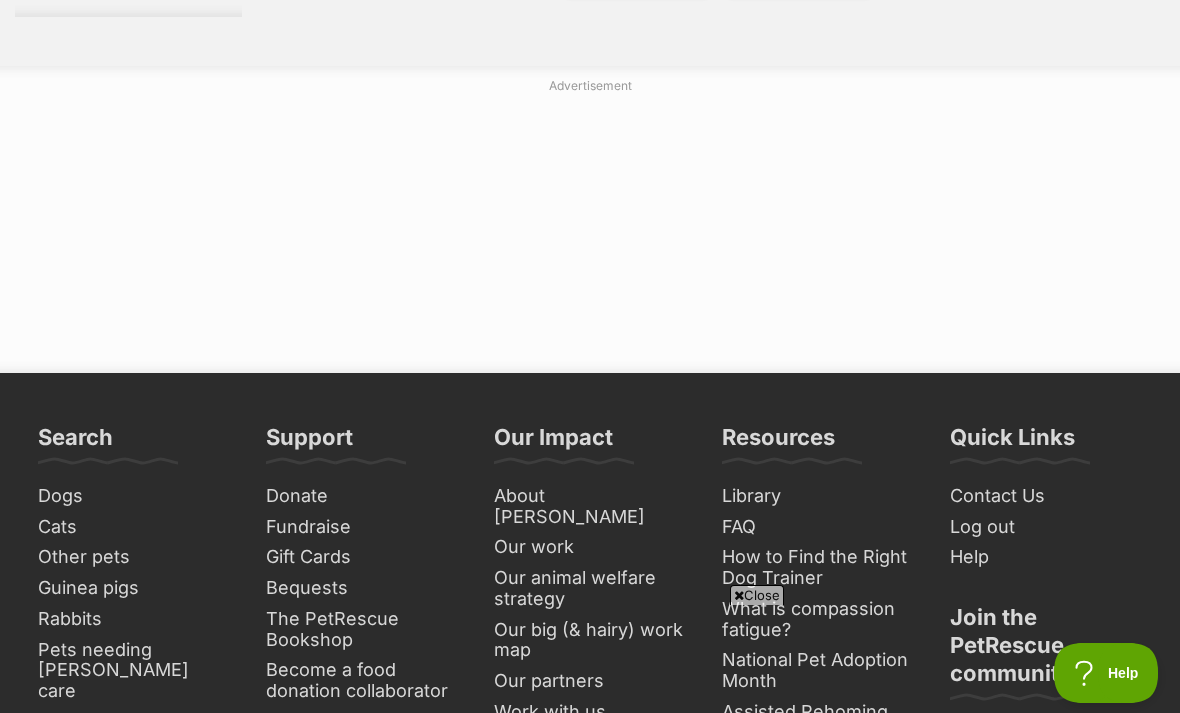 click on "Next" at bounding box center [799, -26] 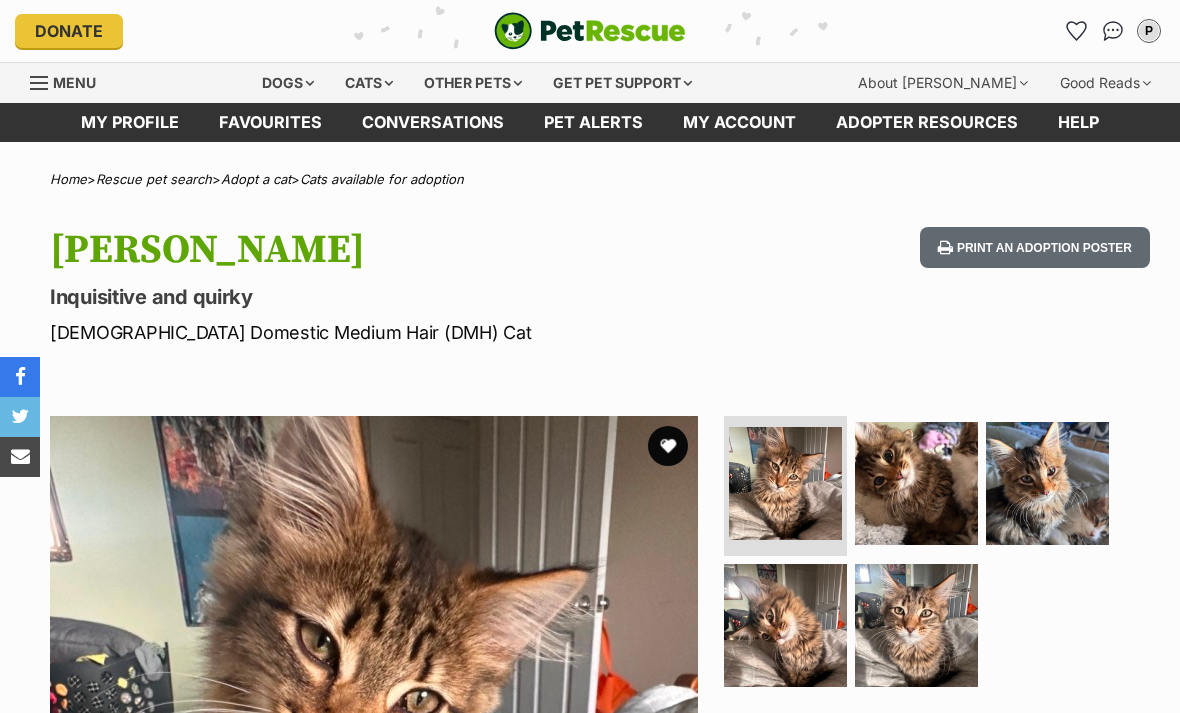 scroll, scrollTop: 0, scrollLeft: 0, axis: both 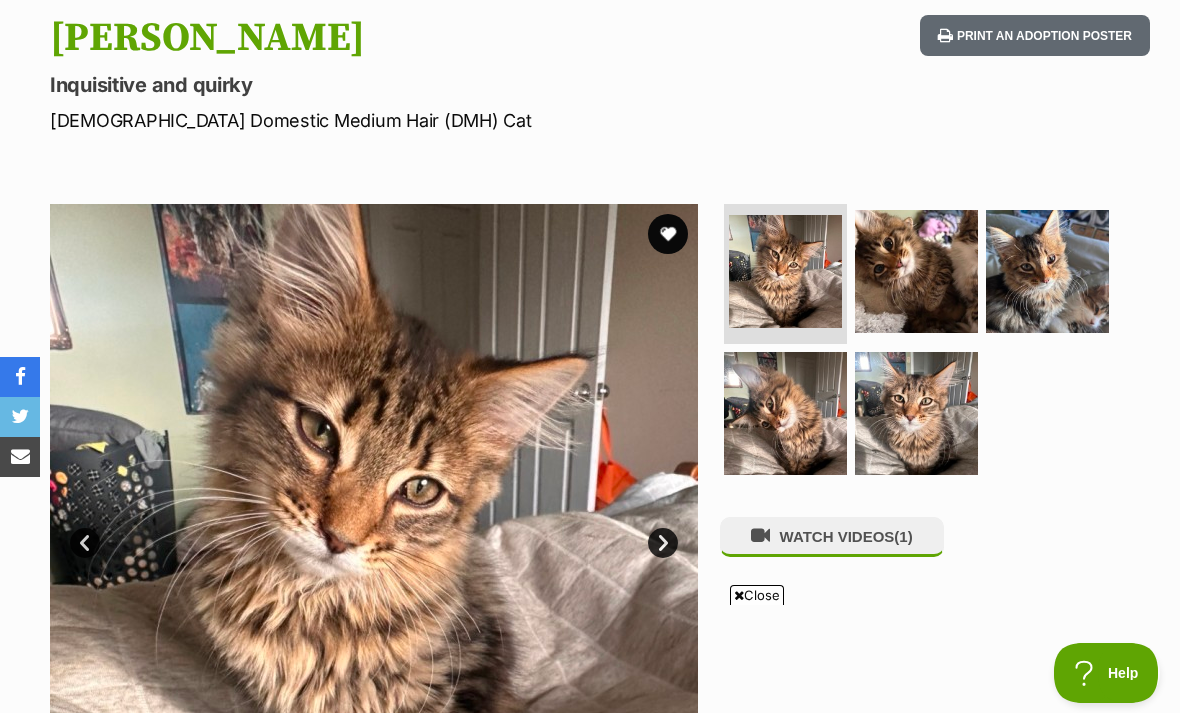 click at bounding box center [916, 413] 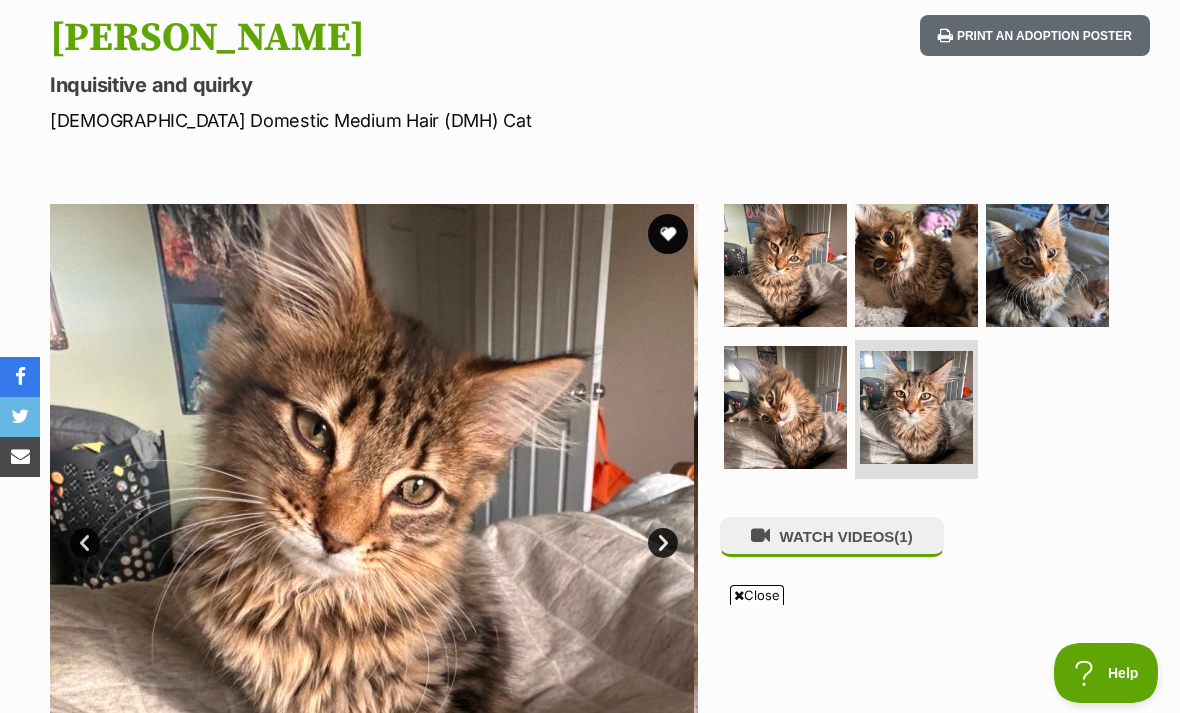 scroll, scrollTop: 0, scrollLeft: 0, axis: both 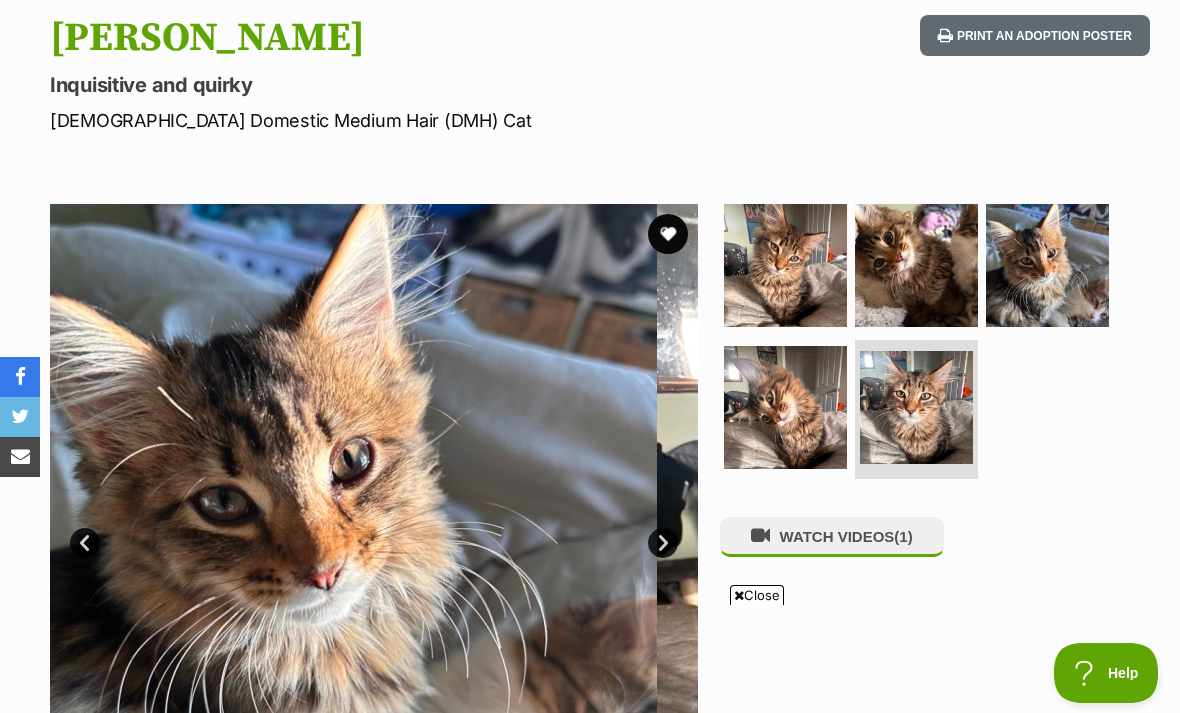 click at bounding box center [1047, 265] 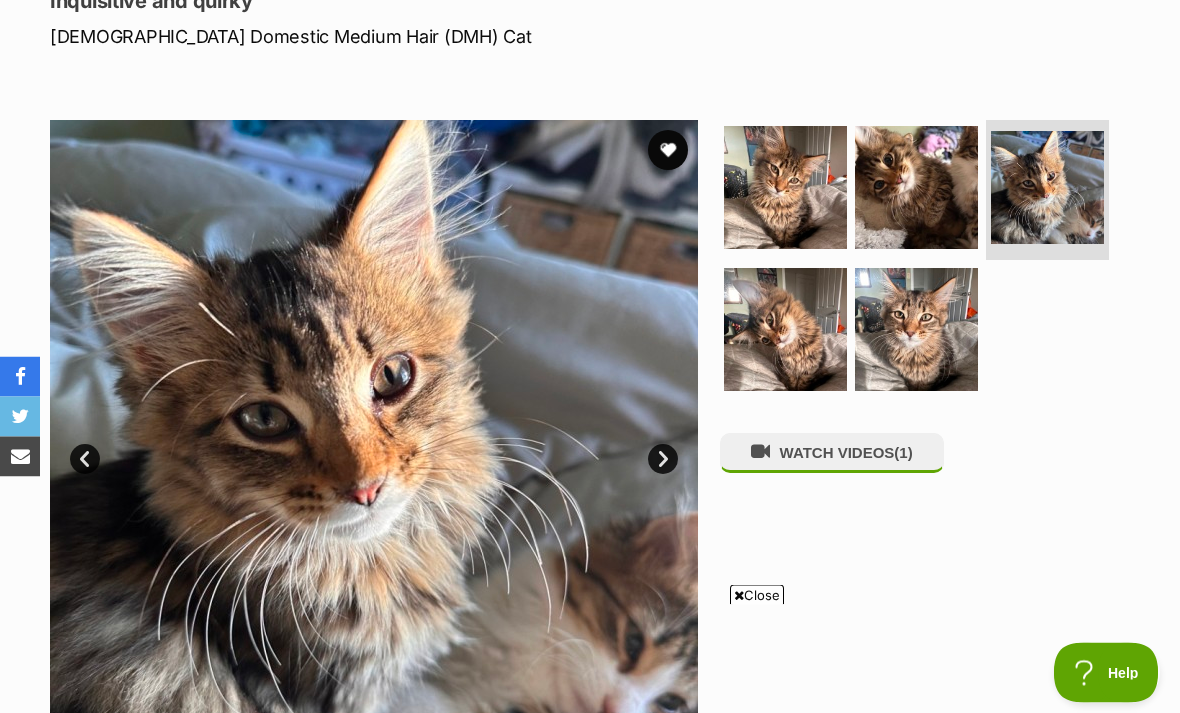 scroll, scrollTop: 0, scrollLeft: 0, axis: both 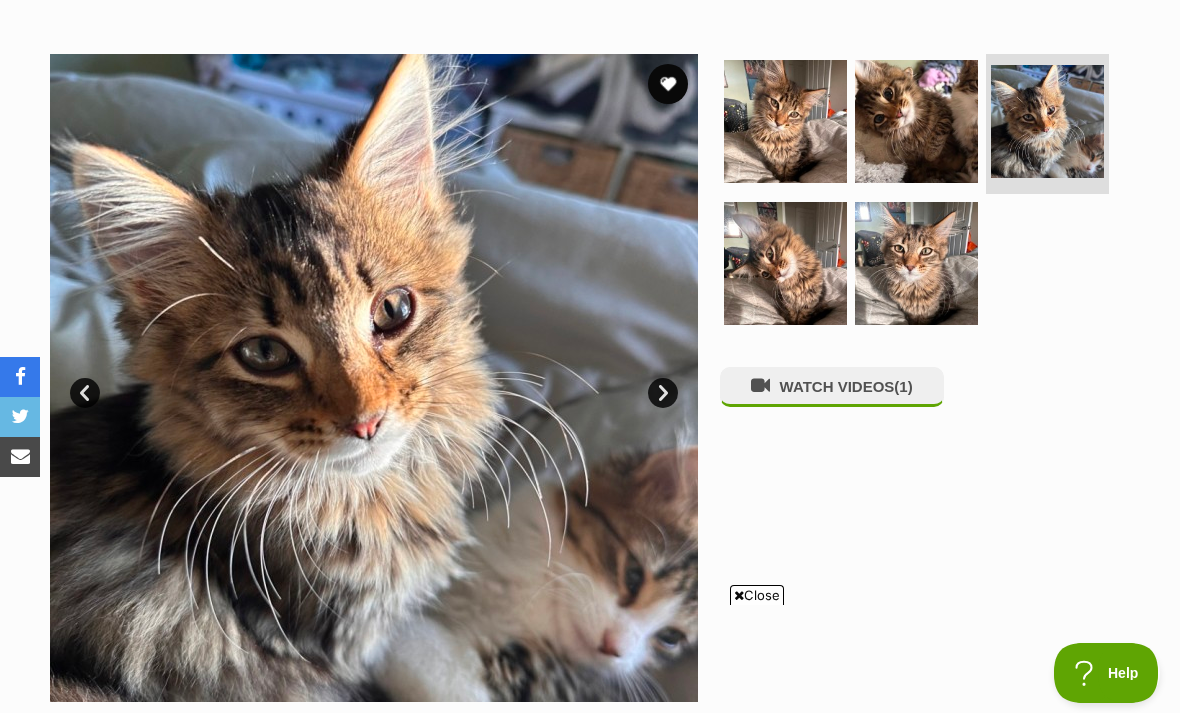 click at bounding box center [916, 263] 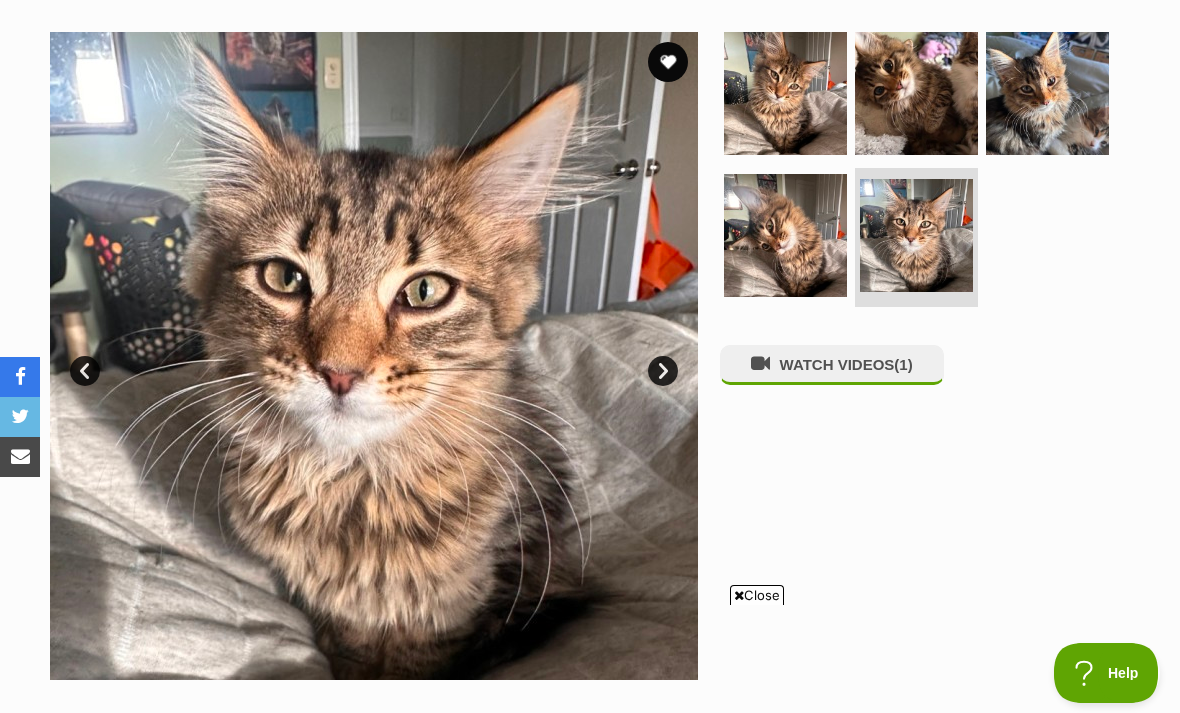 scroll, scrollTop: 383, scrollLeft: 0, axis: vertical 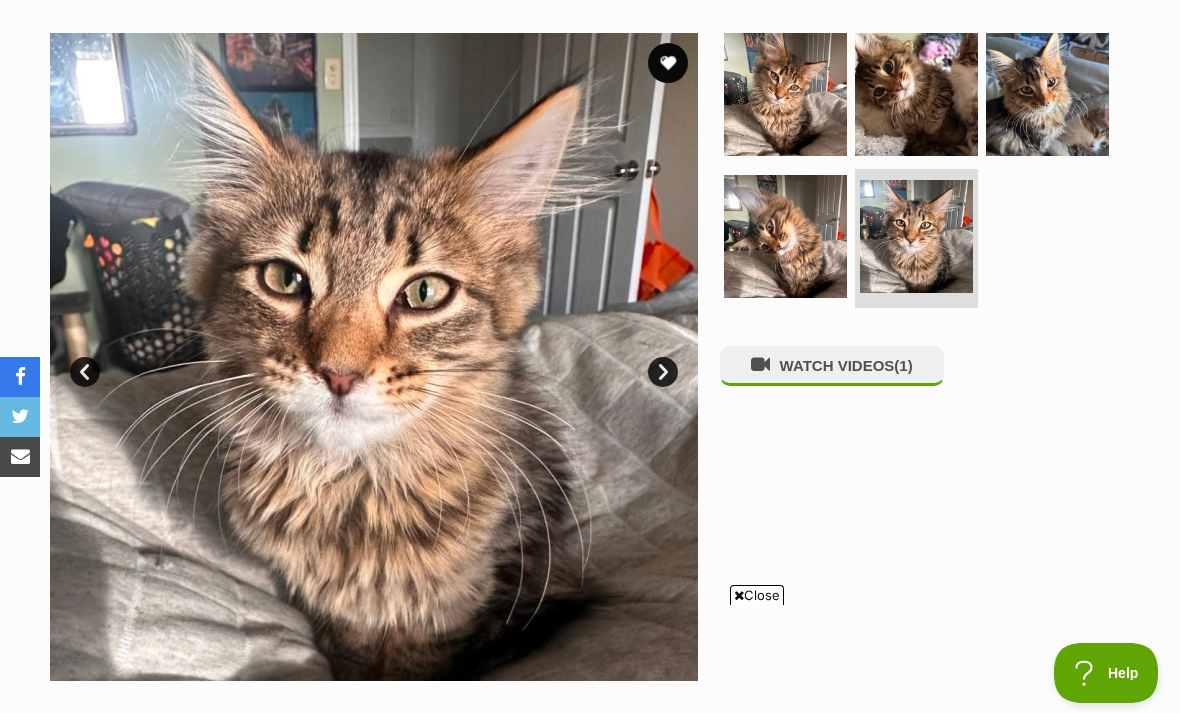 click at bounding box center (785, 236) 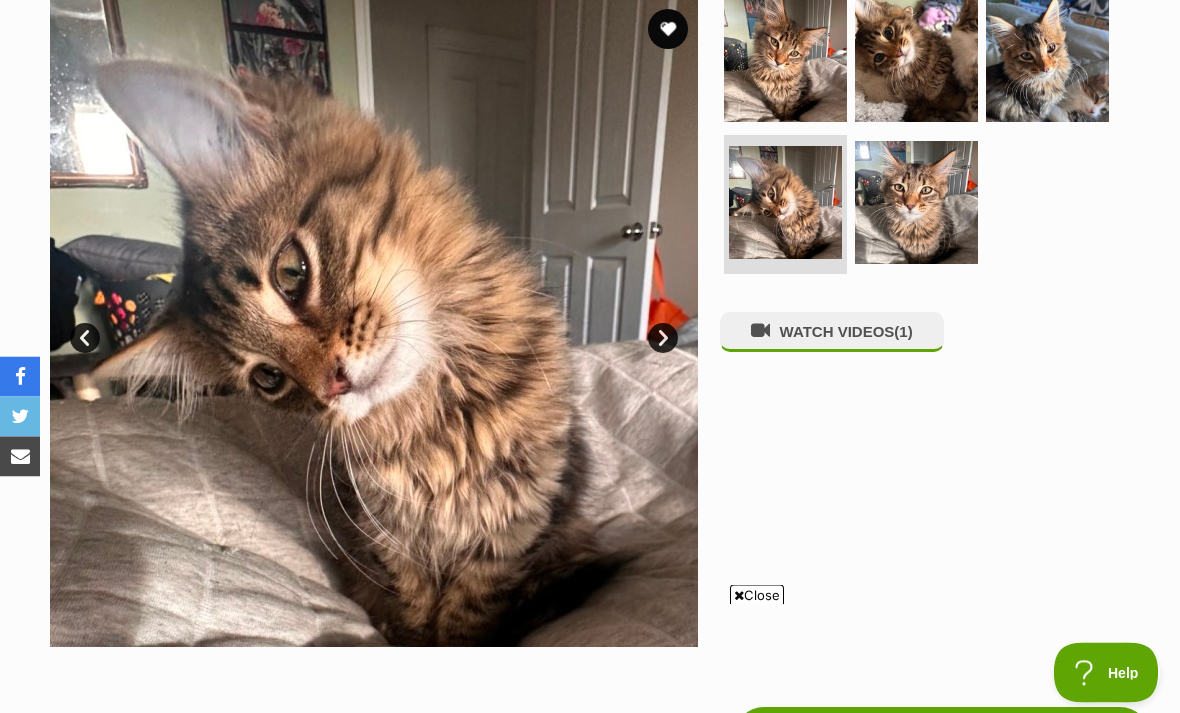 scroll, scrollTop: 420, scrollLeft: 0, axis: vertical 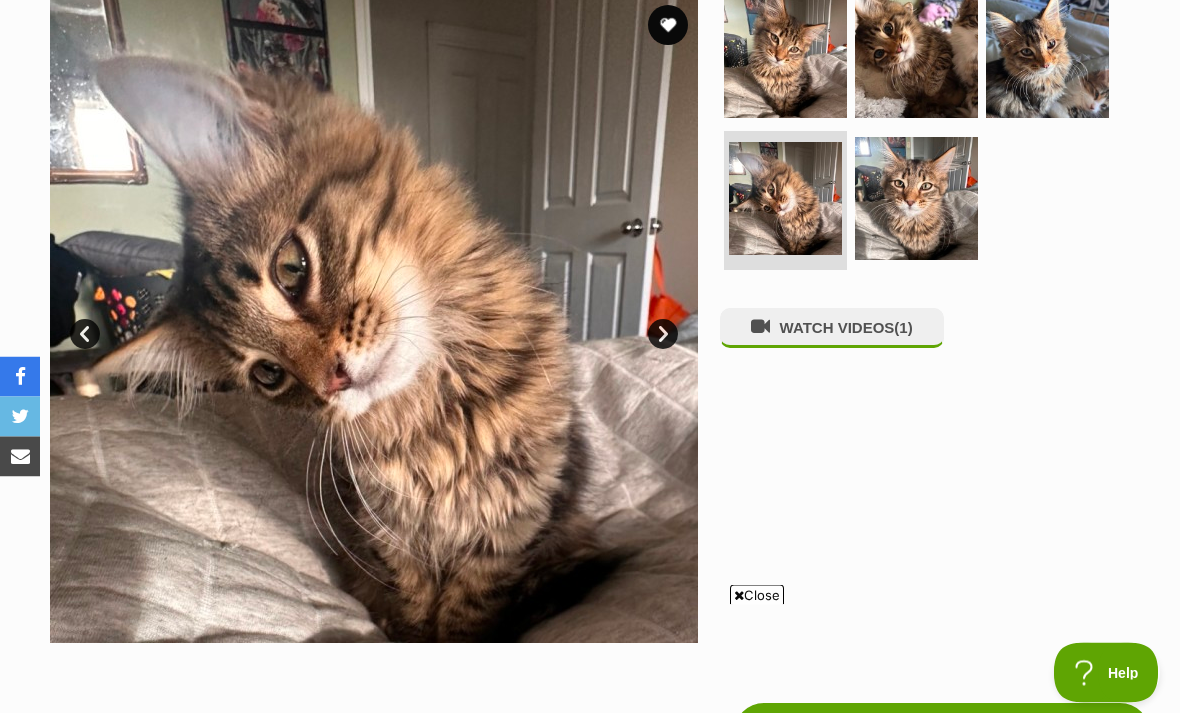 click on "WATCH VIDEOS
(1)" at bounding box center [832, 328] 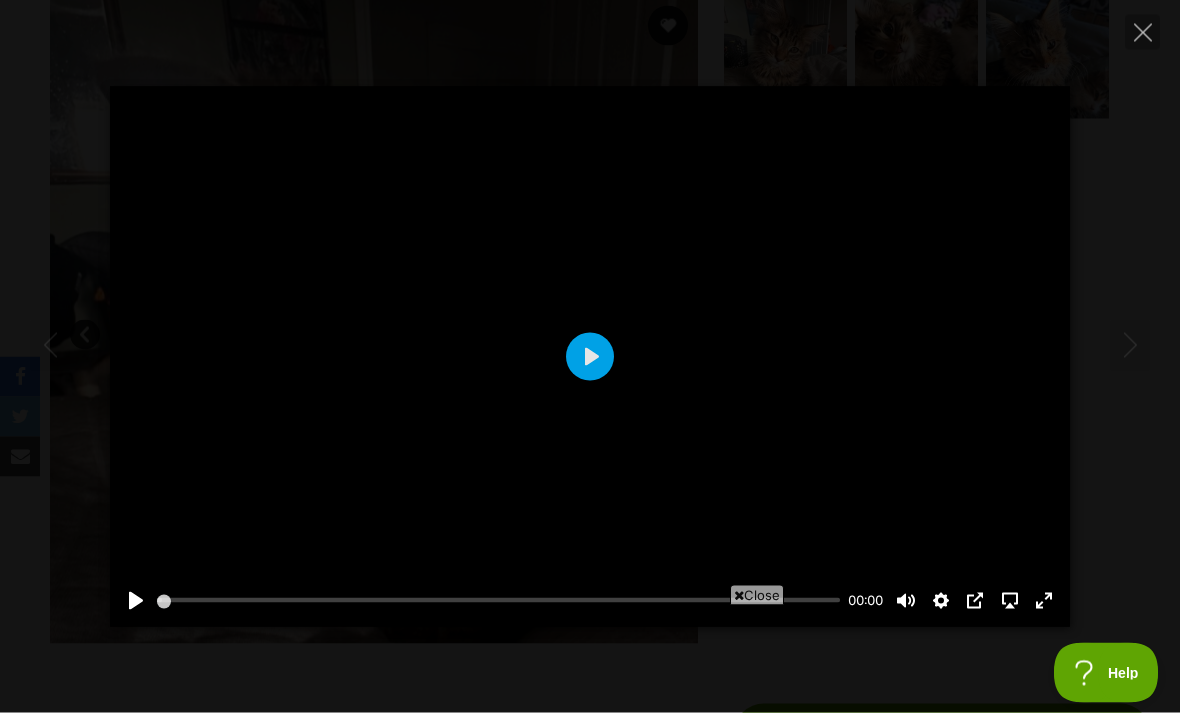 scroll, scrollTop: 421, scrollLeft: 0, axis: vertical 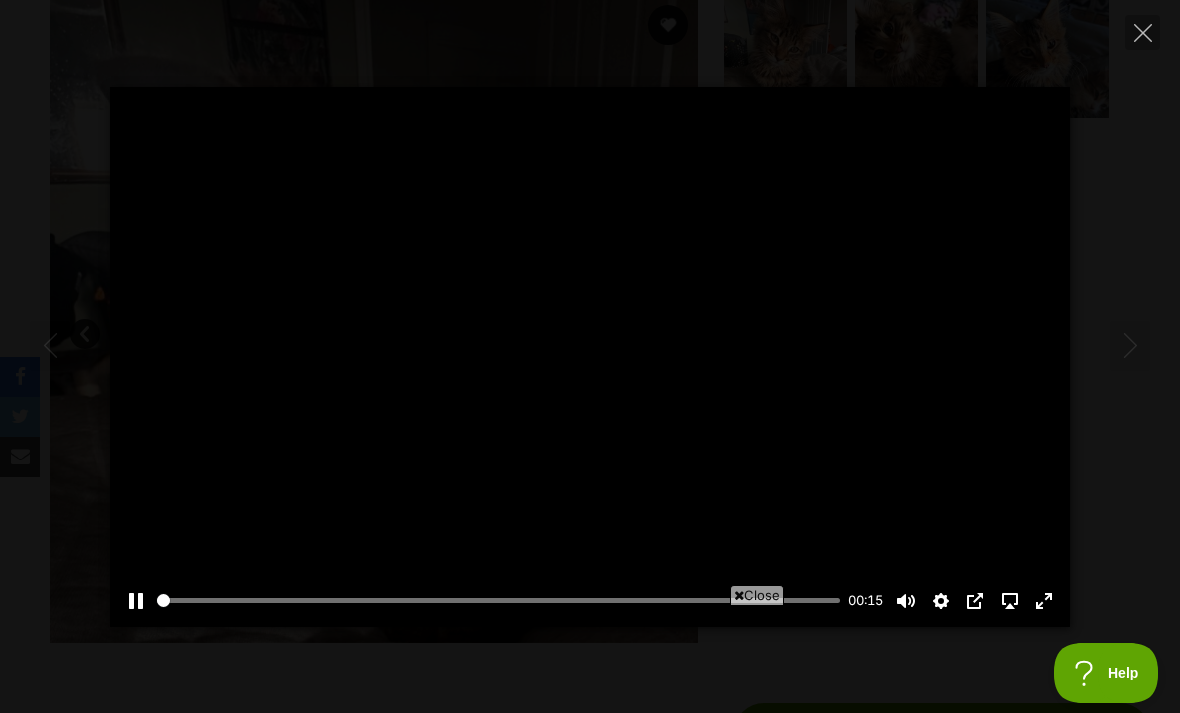 click at bounding box center (590, 357) 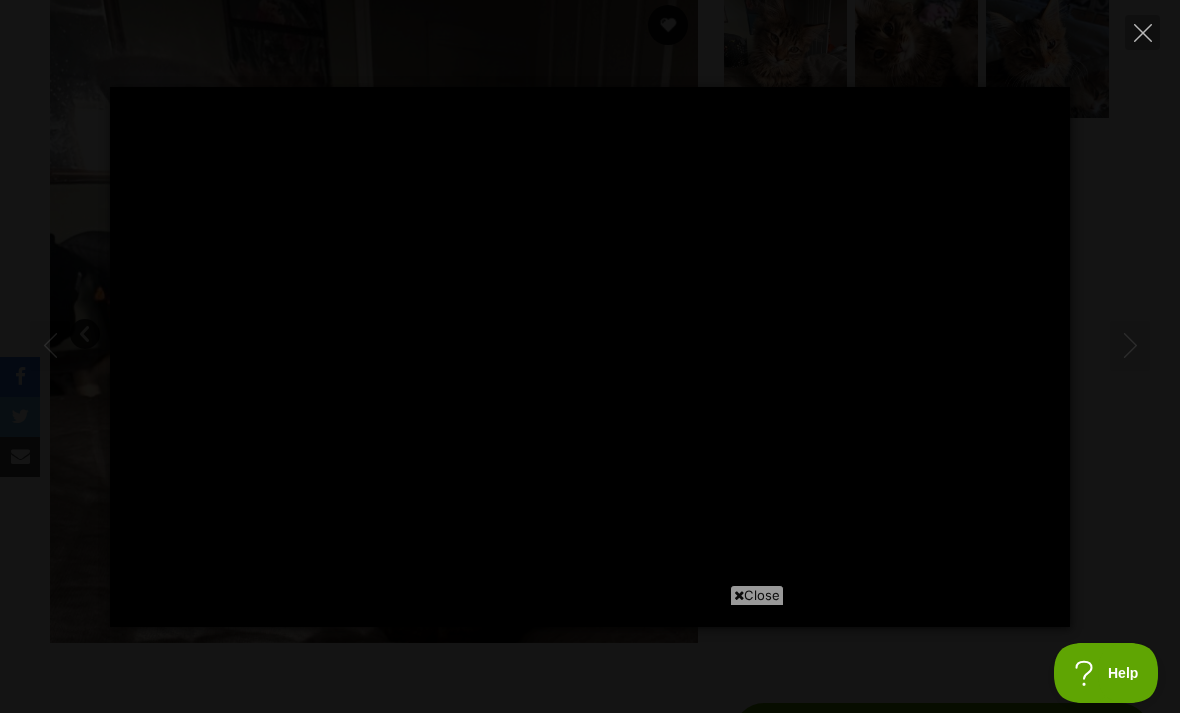scroll, scrollTop: 0, scrollLeft: 0, axis: both 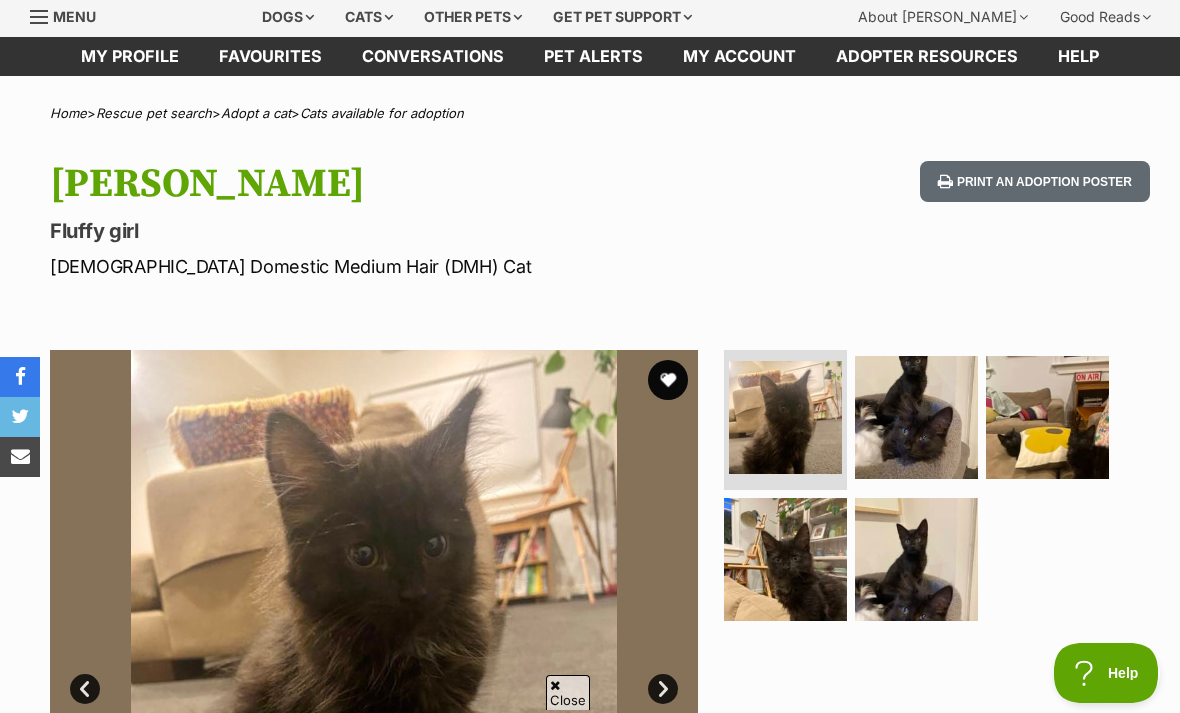click at bounding box center (916, 417) 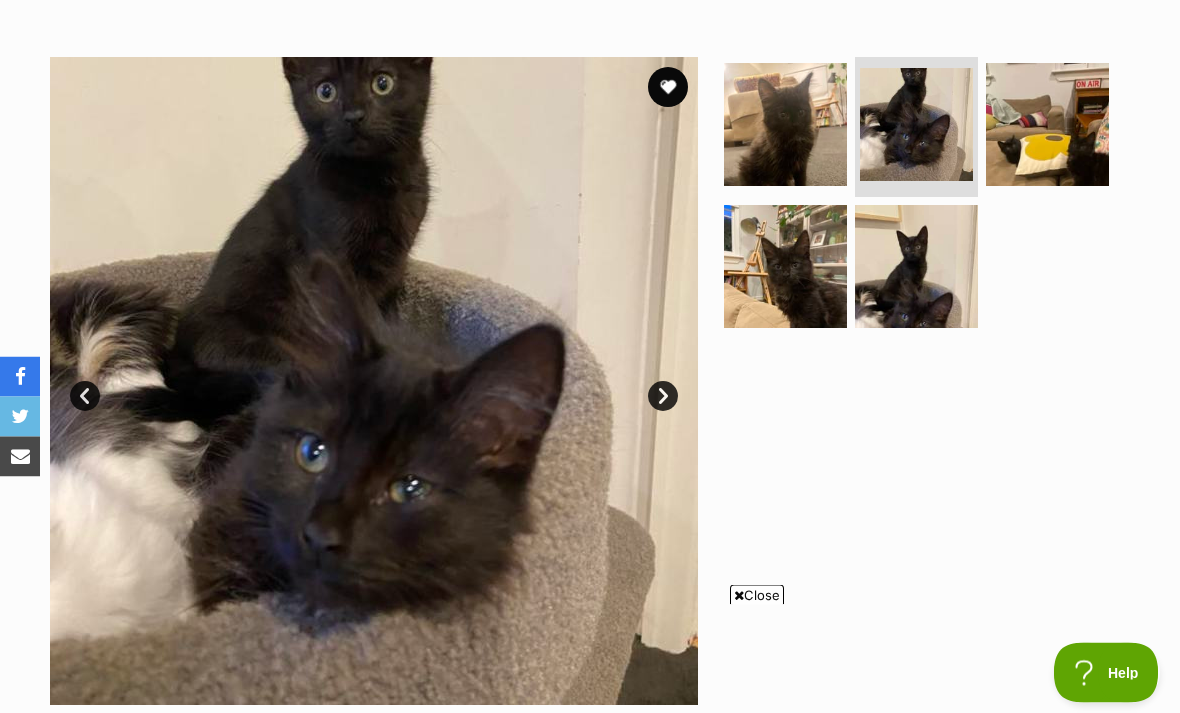 scroll, scrollTop: 359, scrollLeft: 0, axis: vertical 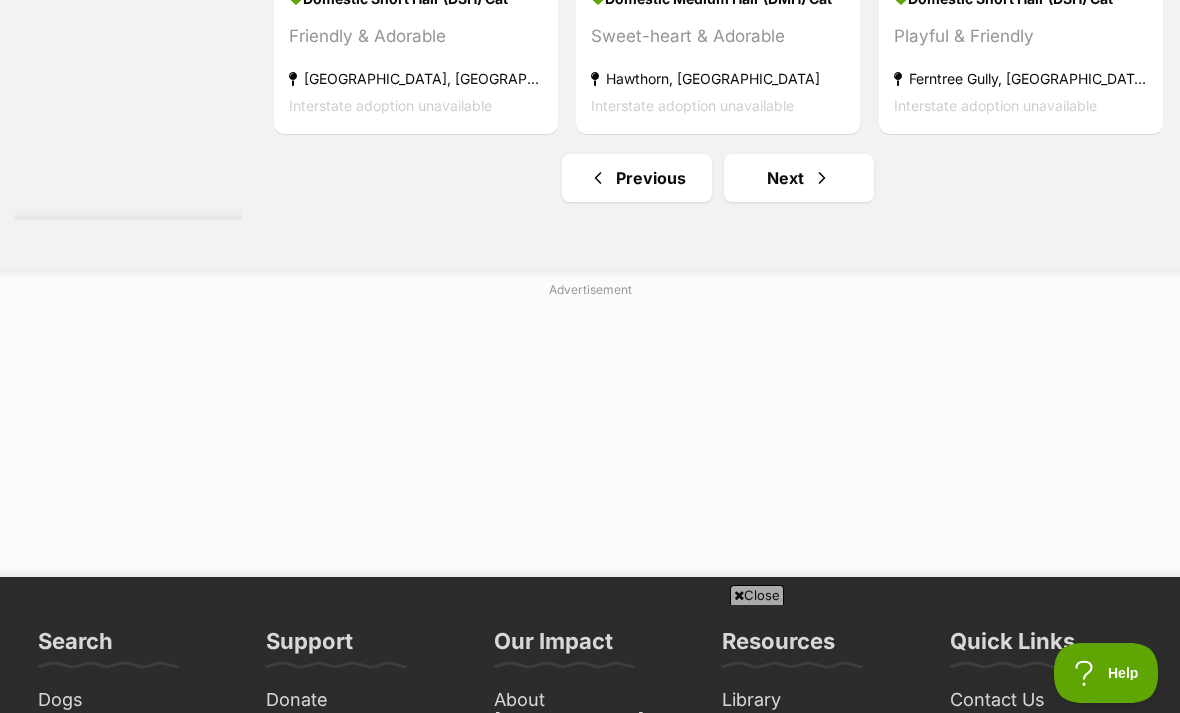 click at bounding box center (718, -210) 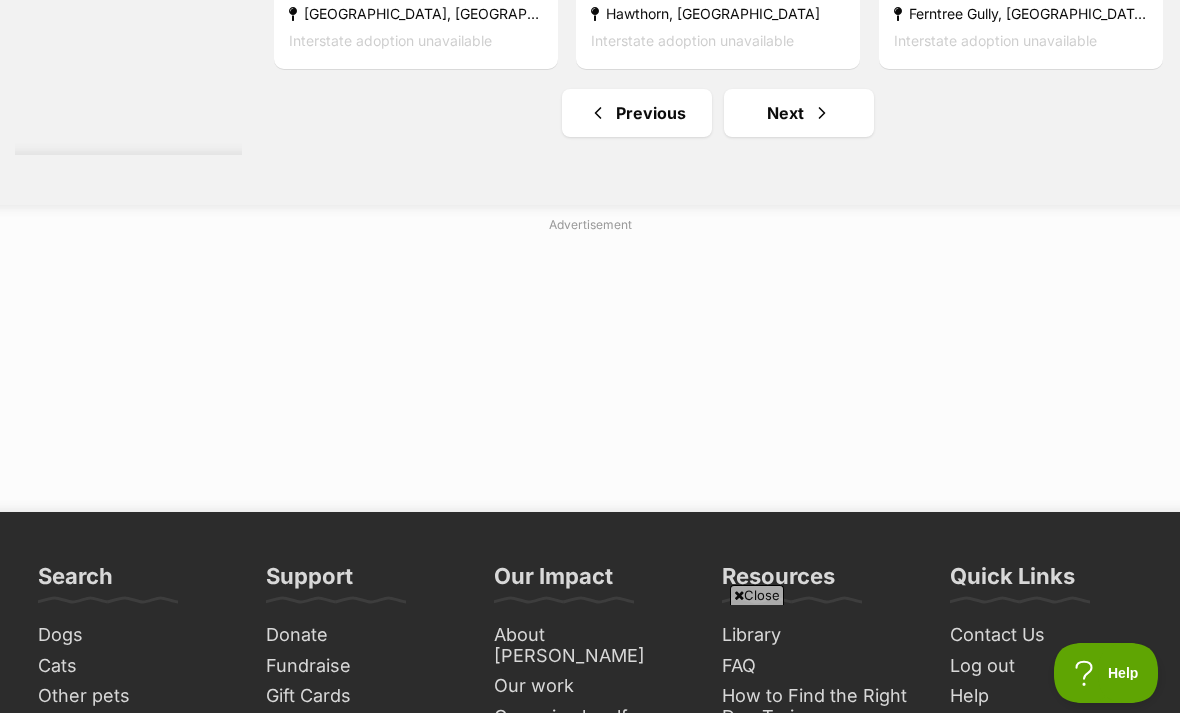 click on "Next" at bounding box center (799, 113) 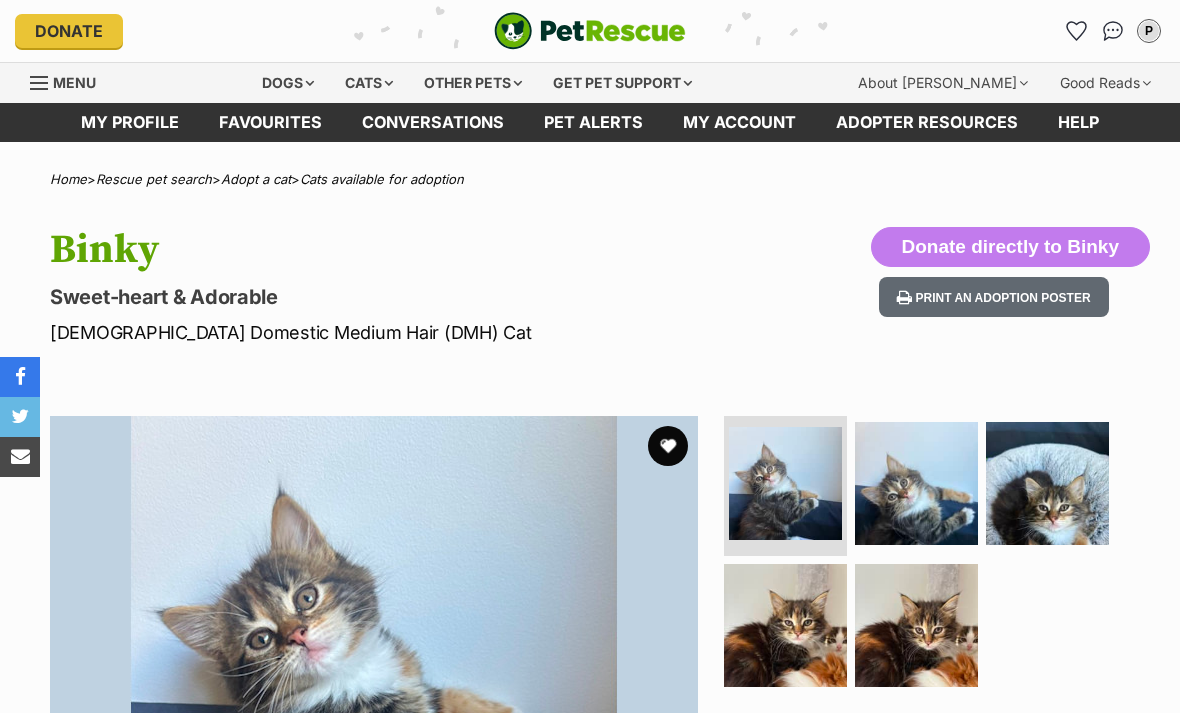 scroll, scrollTop: 0, scrollLeft: 0, axis: both 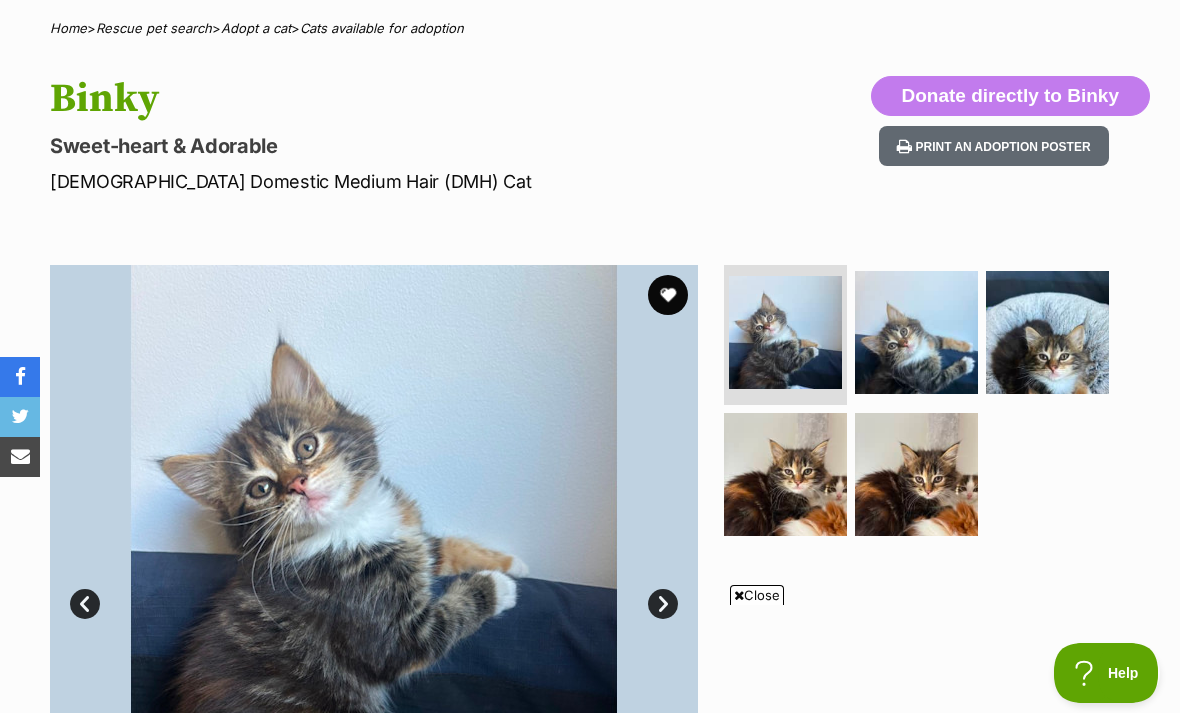 click at bounding box center [916, 474] 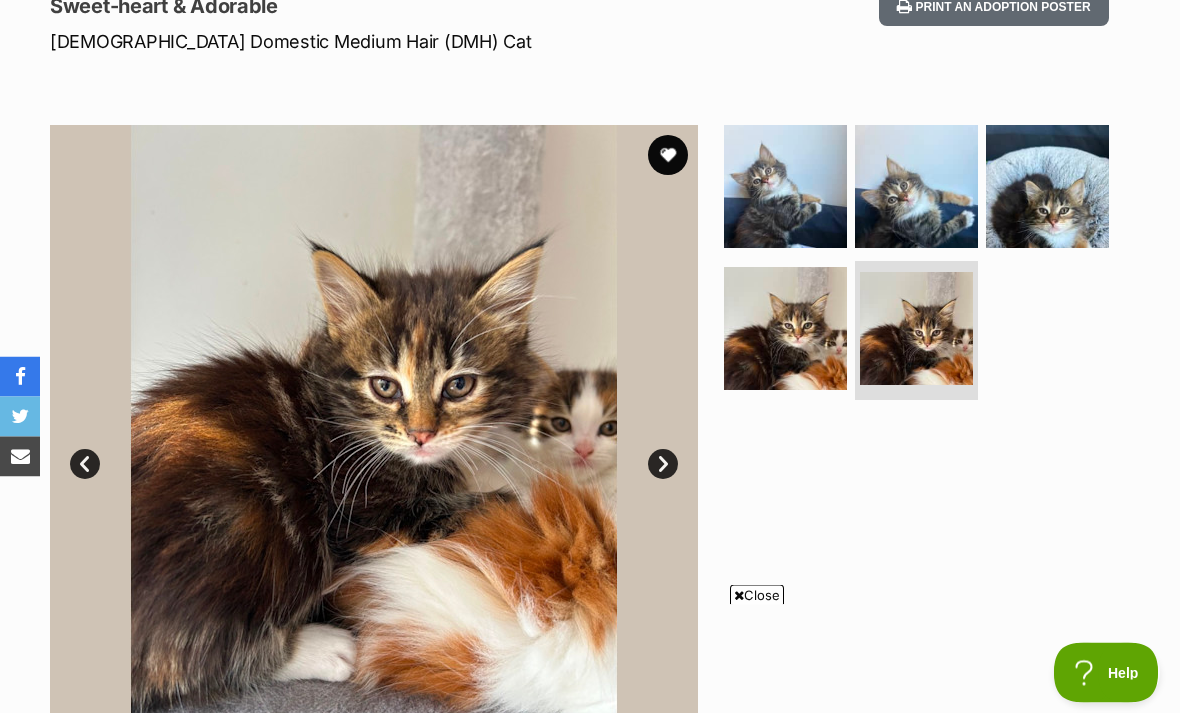 scroll, scrollTop: 293, scrollLeft: 0, axis: vertical 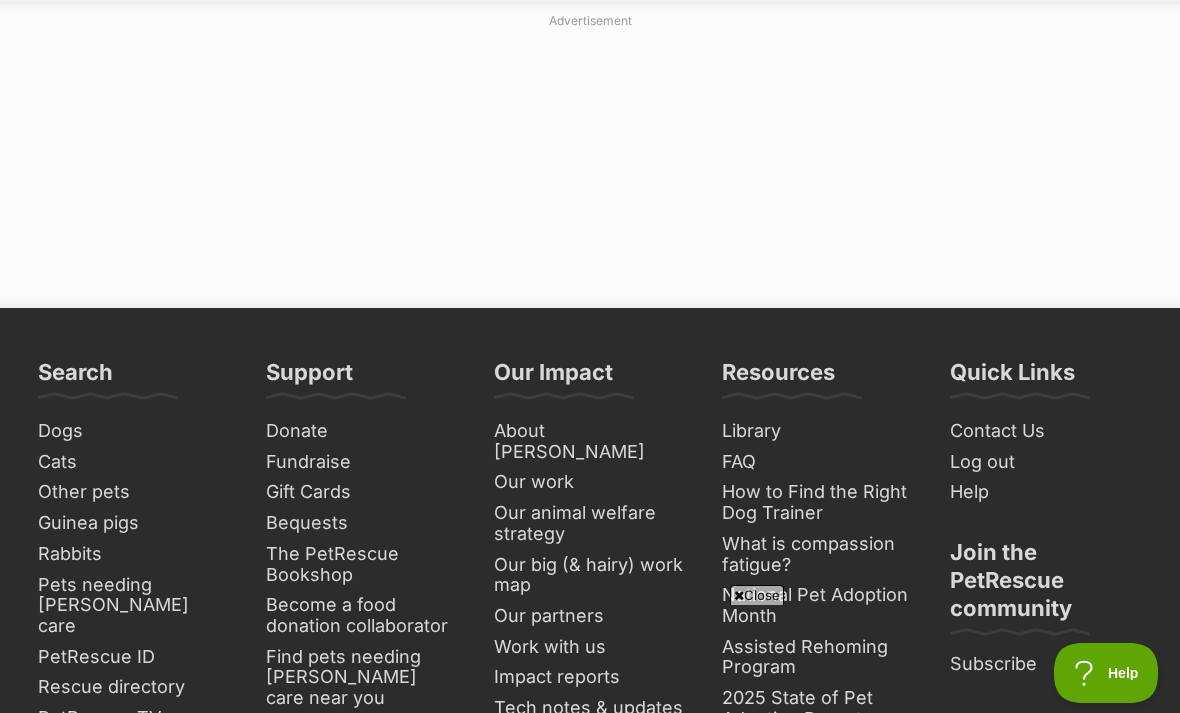 click on "Next" at bounding box center (799, -91) 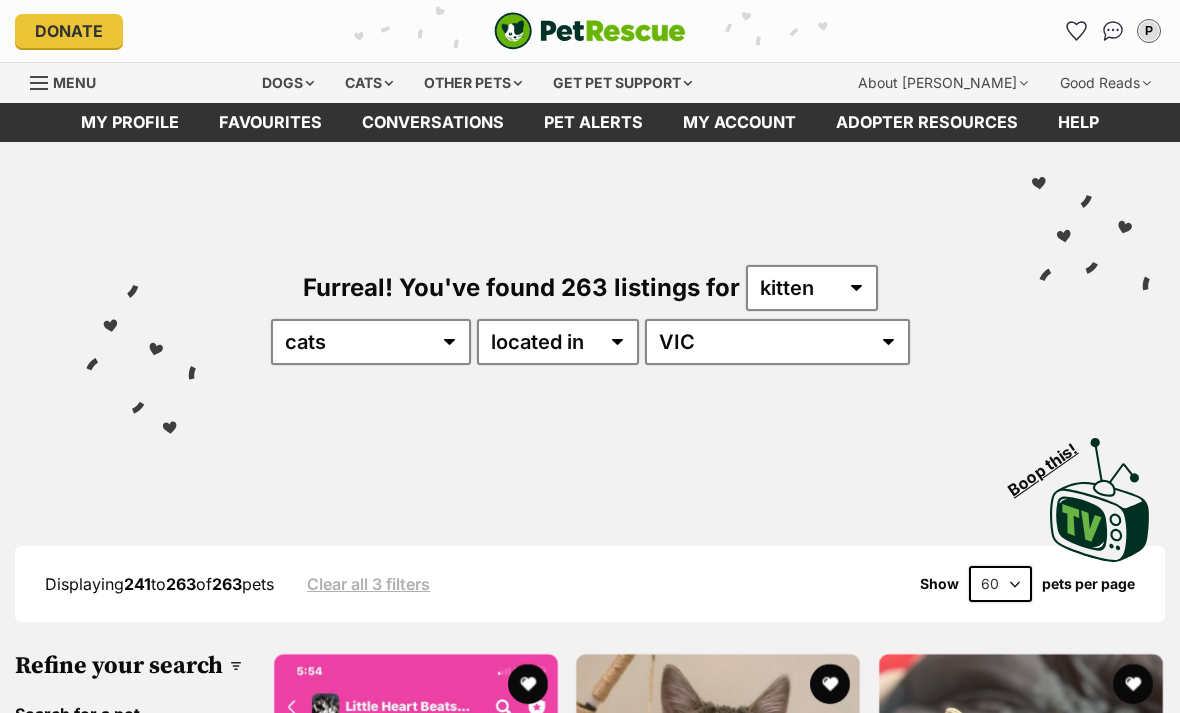 scroll, scrollTop: 0, scrollLeft: 0, axis: both 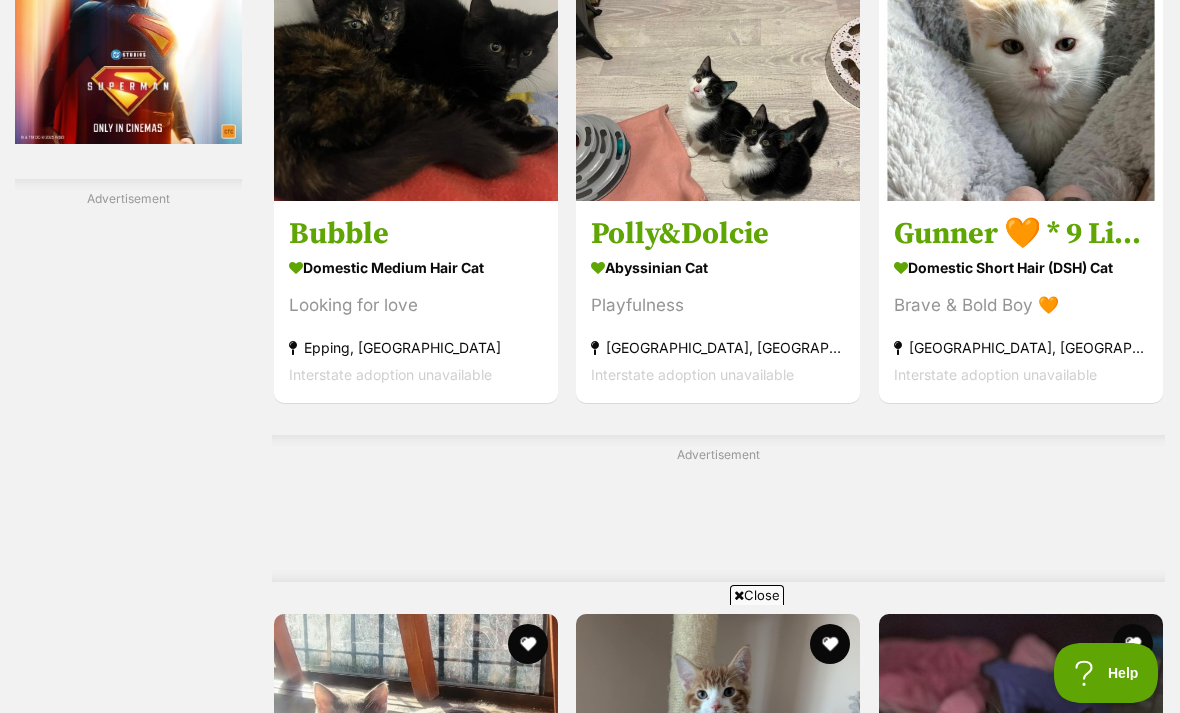click at bounding box center [1021, 59] 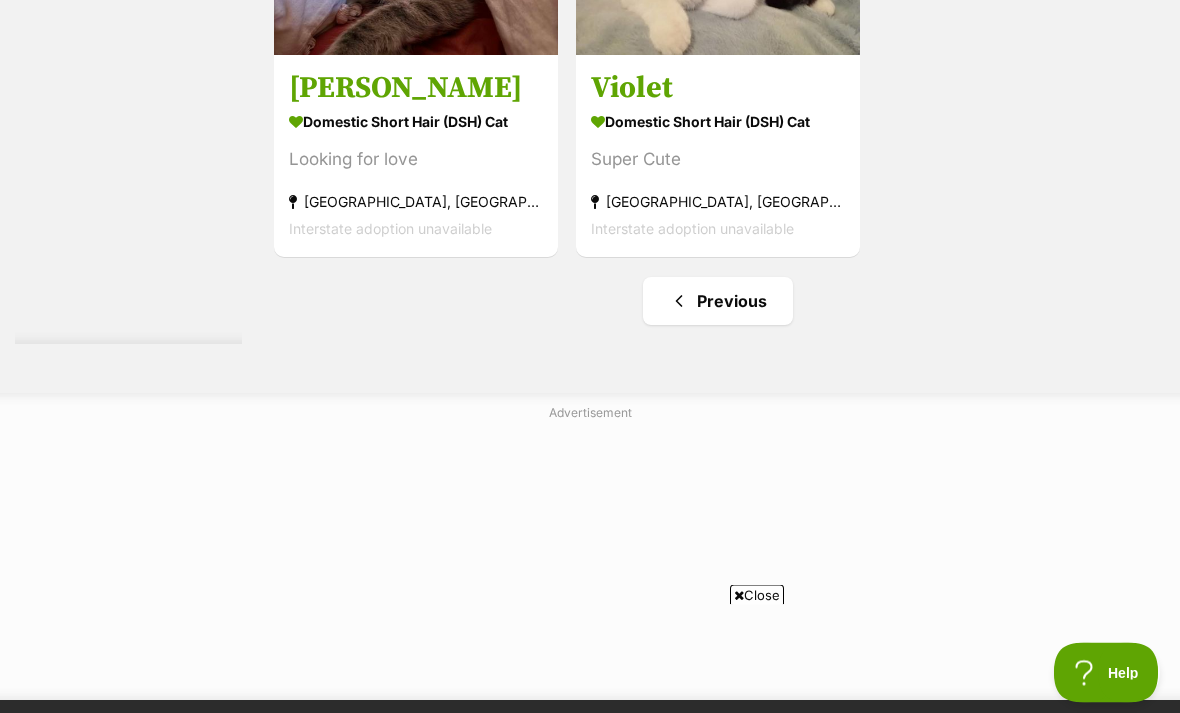 scroll, scrollTop: 4986, scrollLeft: 0, axis: vertical 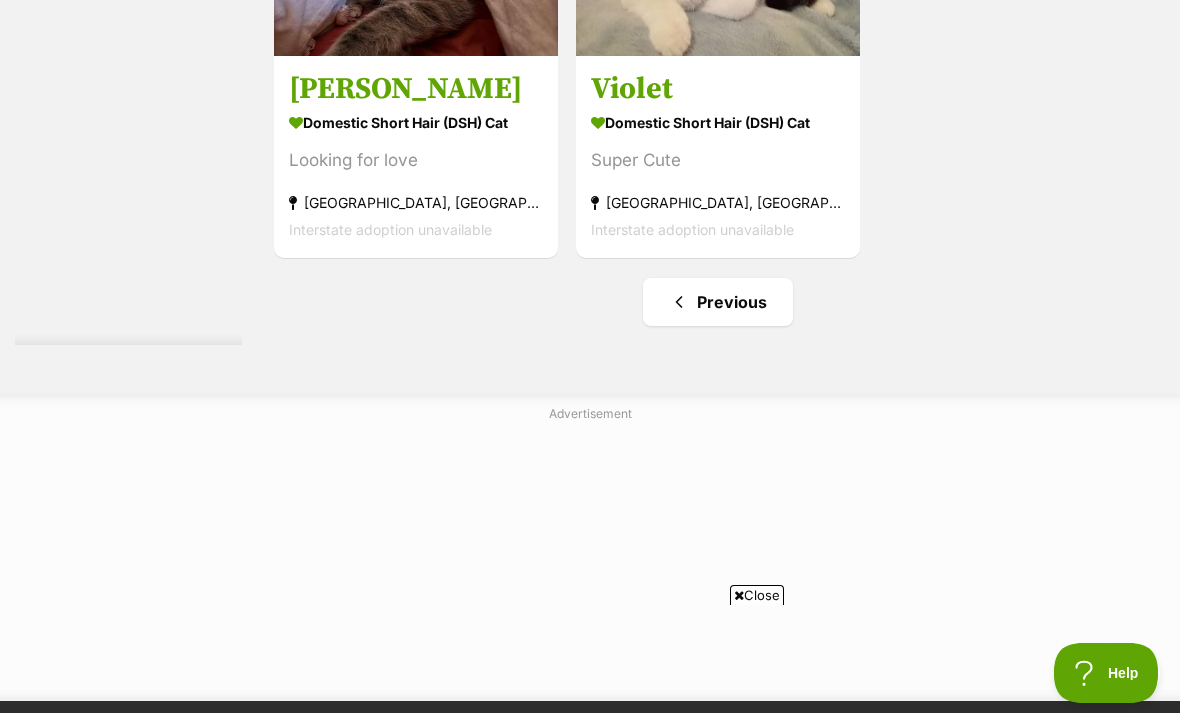 click on "Previous" at bounding box center (718, 302) 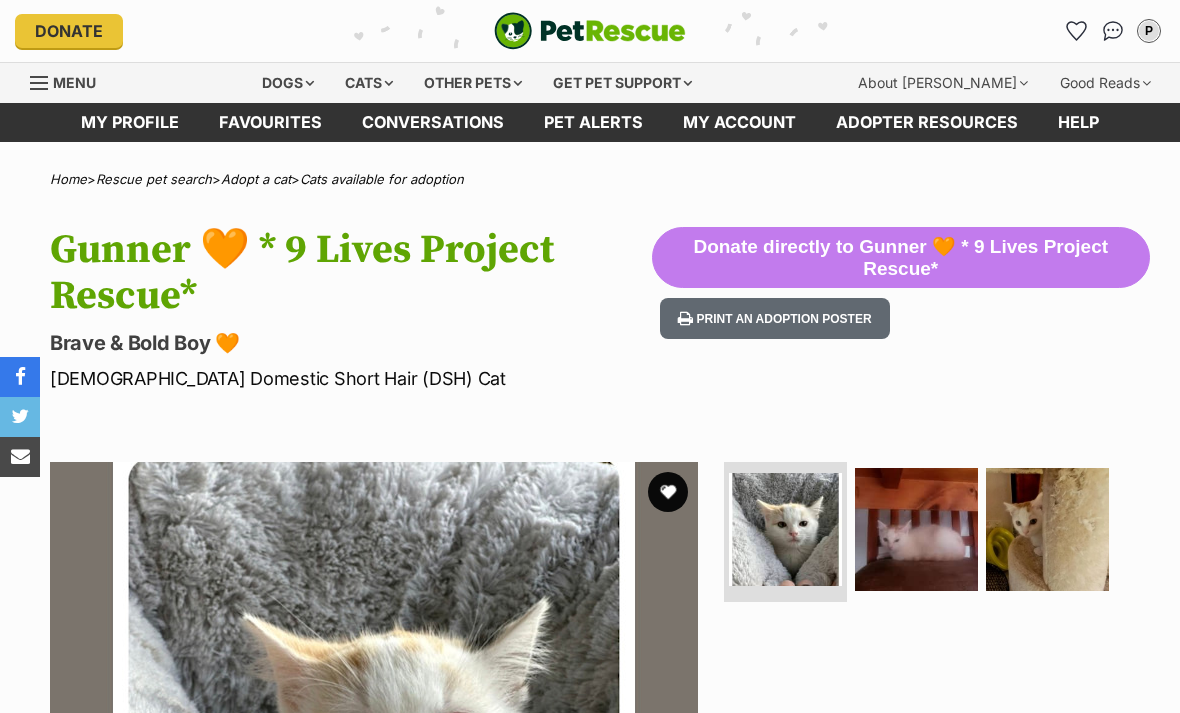 scroll, scrollTop: 10, scrollLeft: 0, axis: vertical 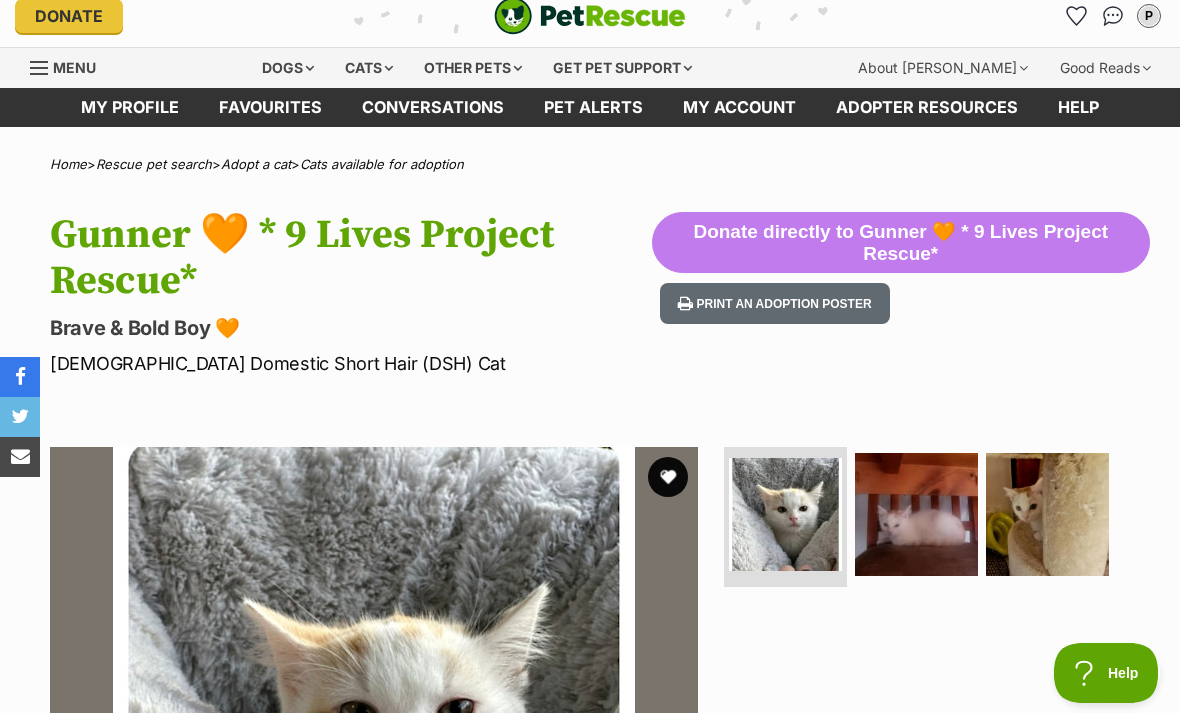 click at bounding box center [1047, 514] 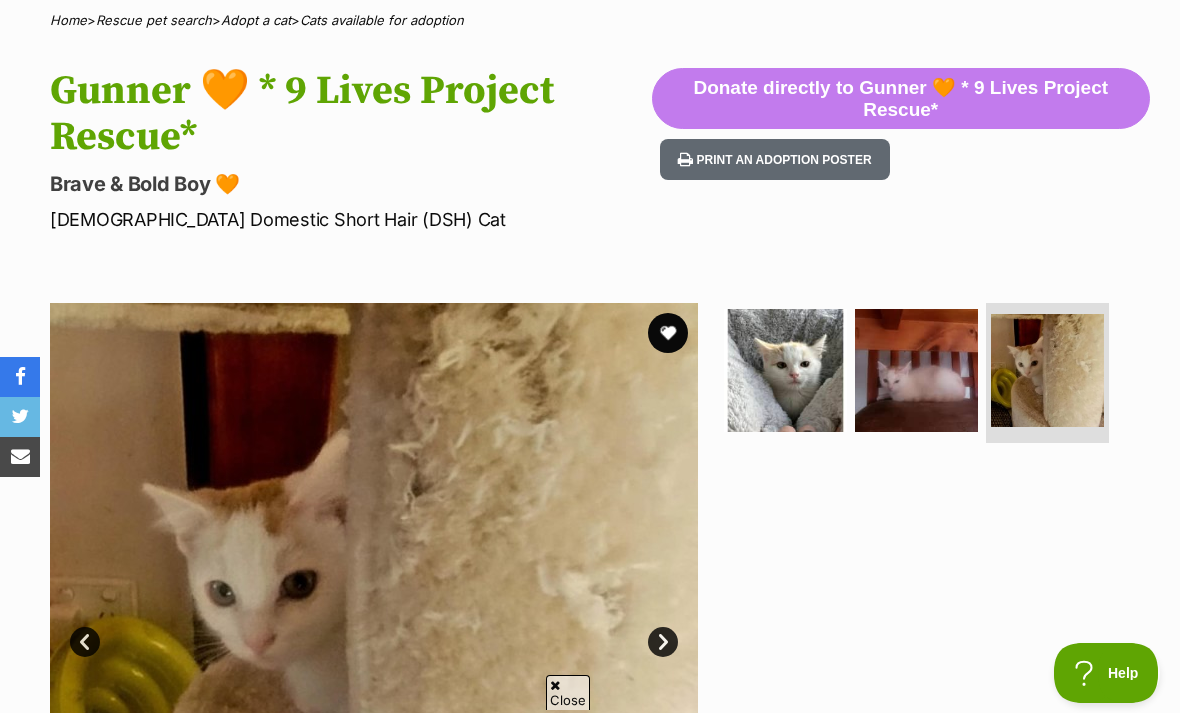 scroll, scrollTop: 0, scrollLeft: 0, axis: both 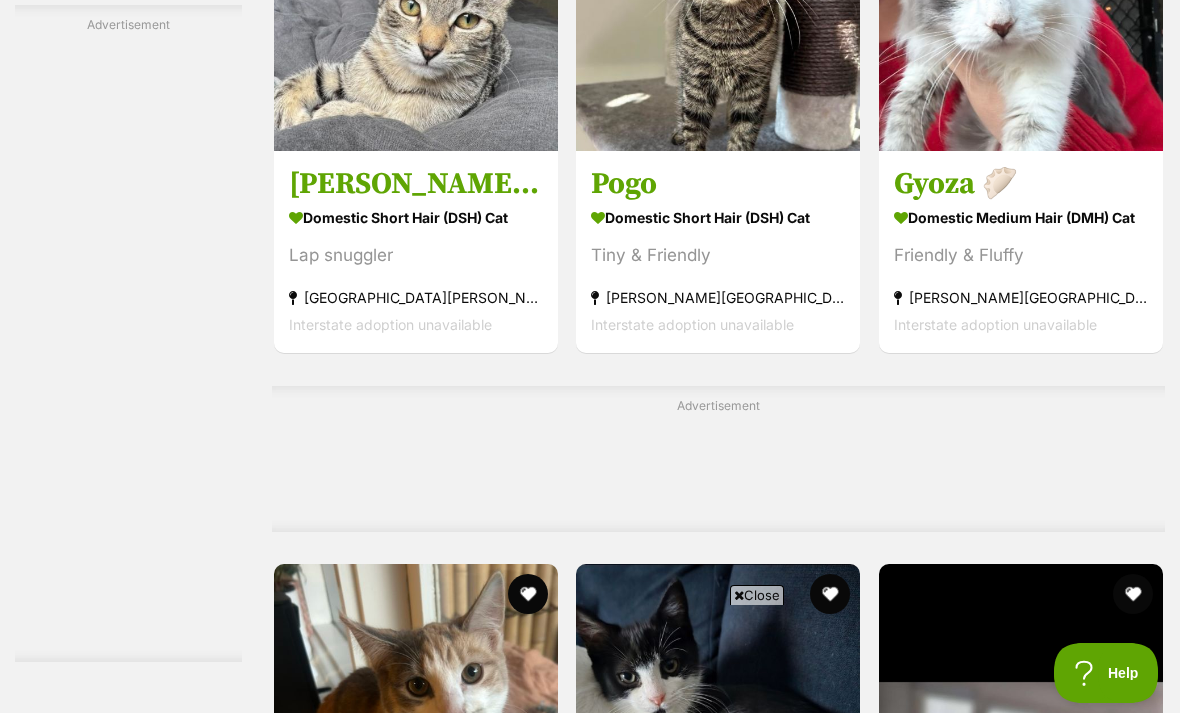 click at bounding box center [1021, 9] 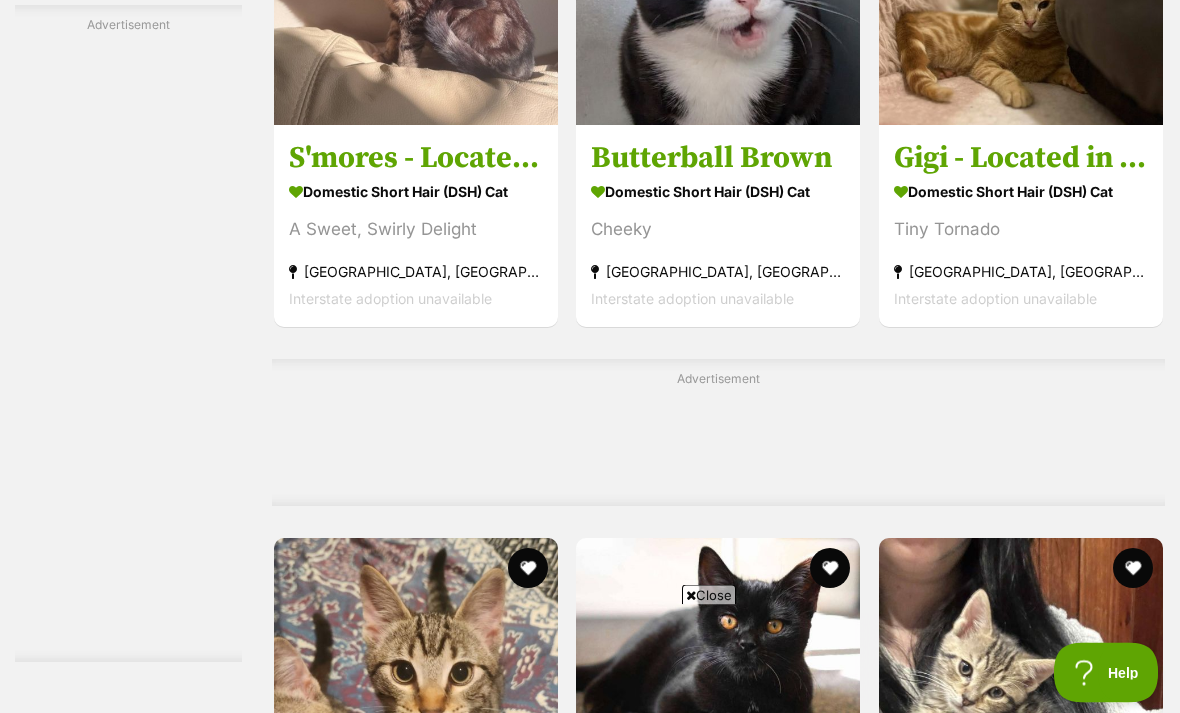 scroll, scrollTop: 0, scrollLeft: 0, axis: both 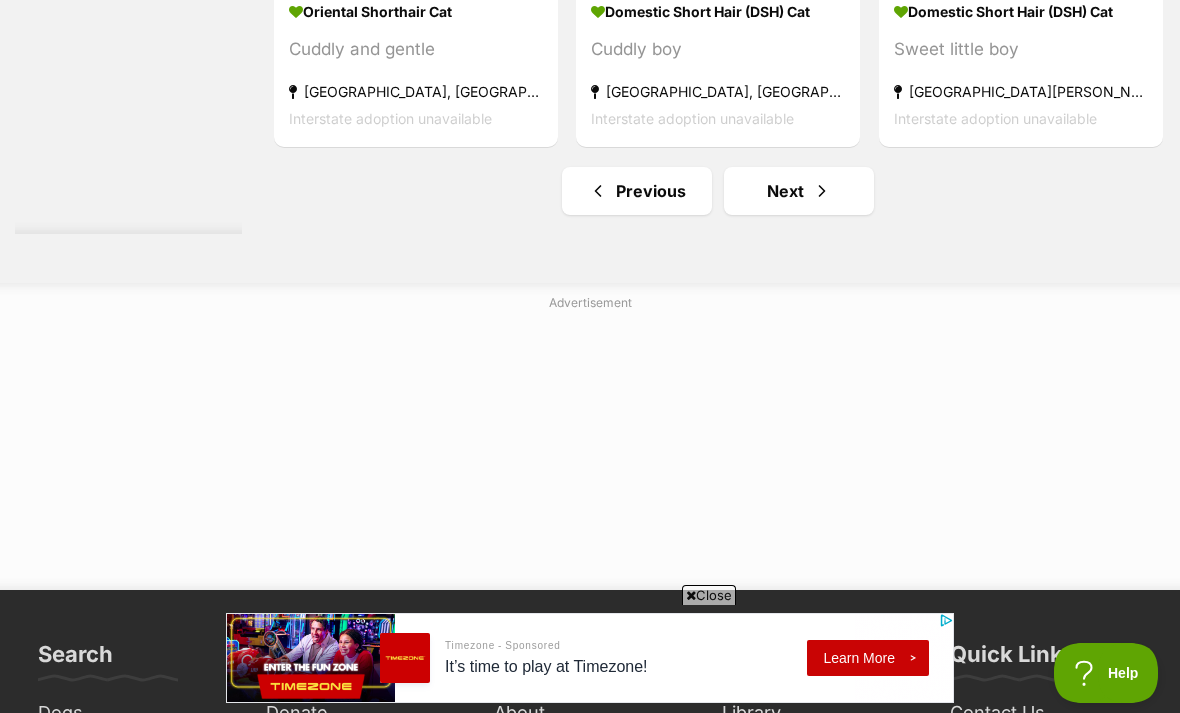click on "Next" at bounding box center (799, 191) 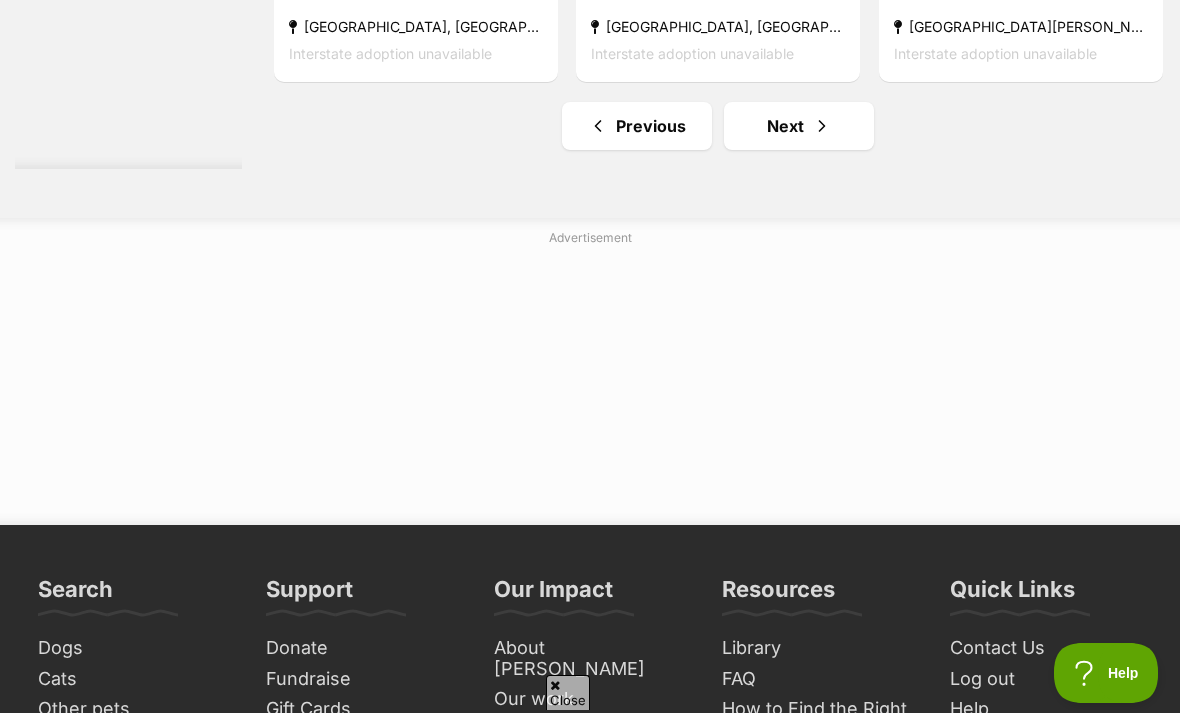 scroll, scrollTop: 0, scrollLeft: 0, axis: both 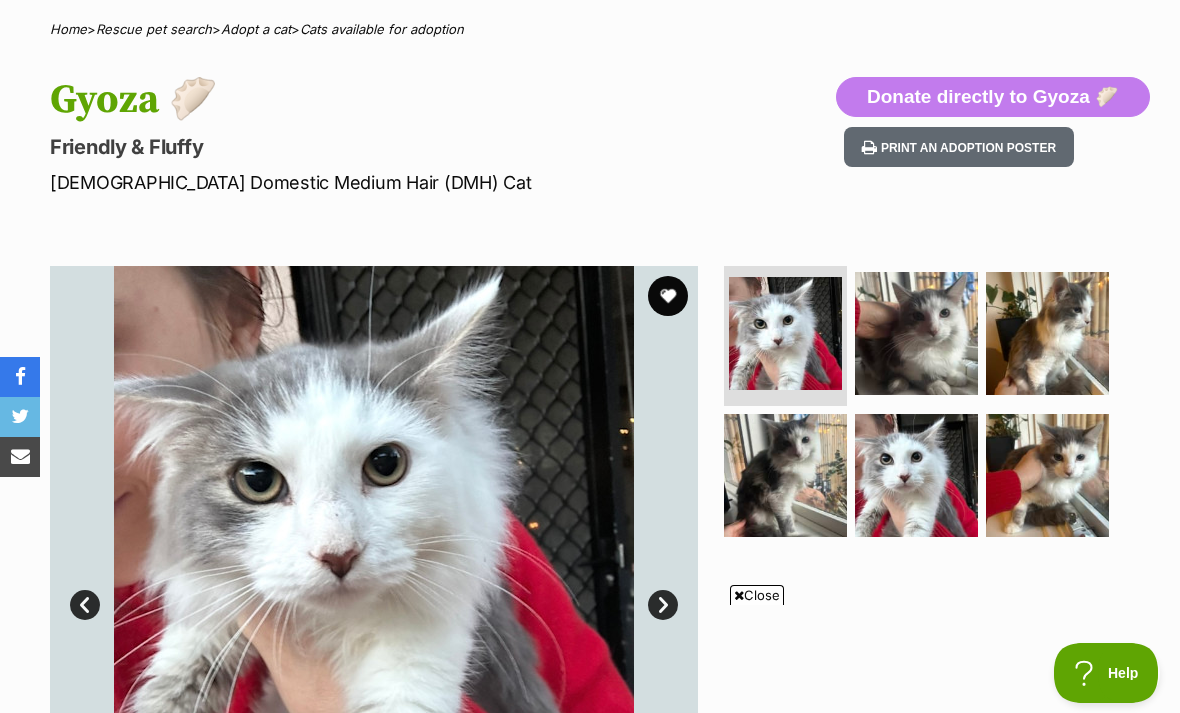 click at bounding box center (1047, 333) 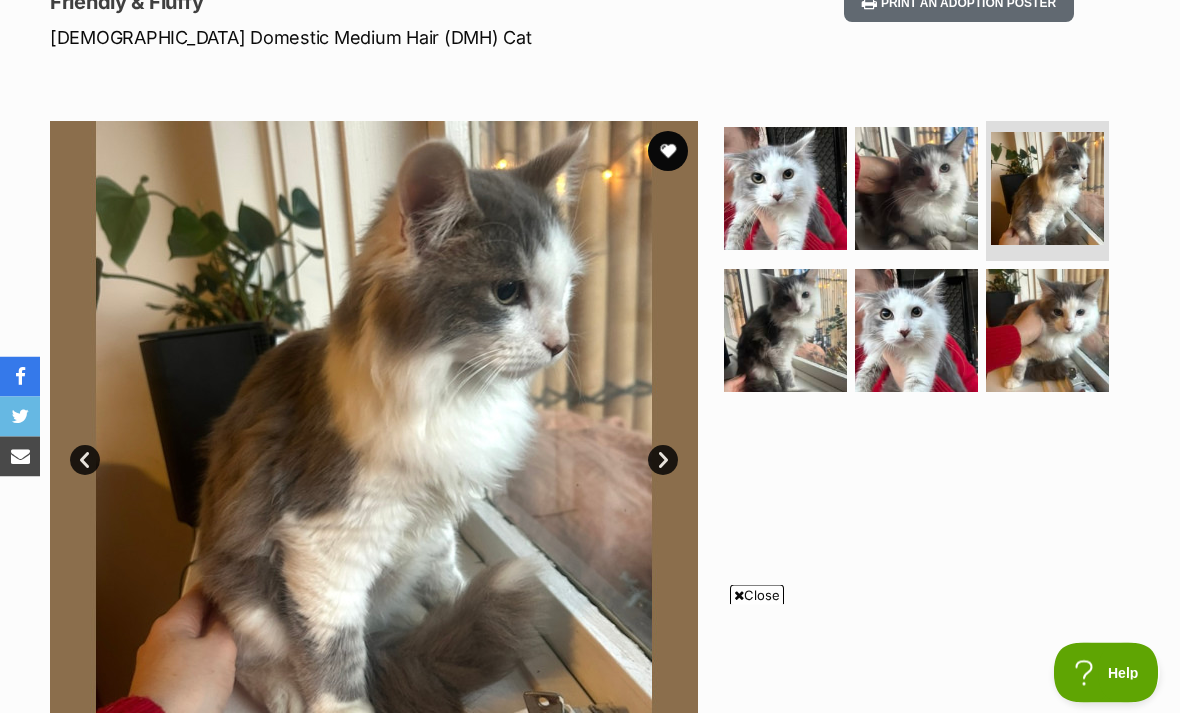 scroll, scrollTop: 310, scrollLeft: 0, axis: vertical 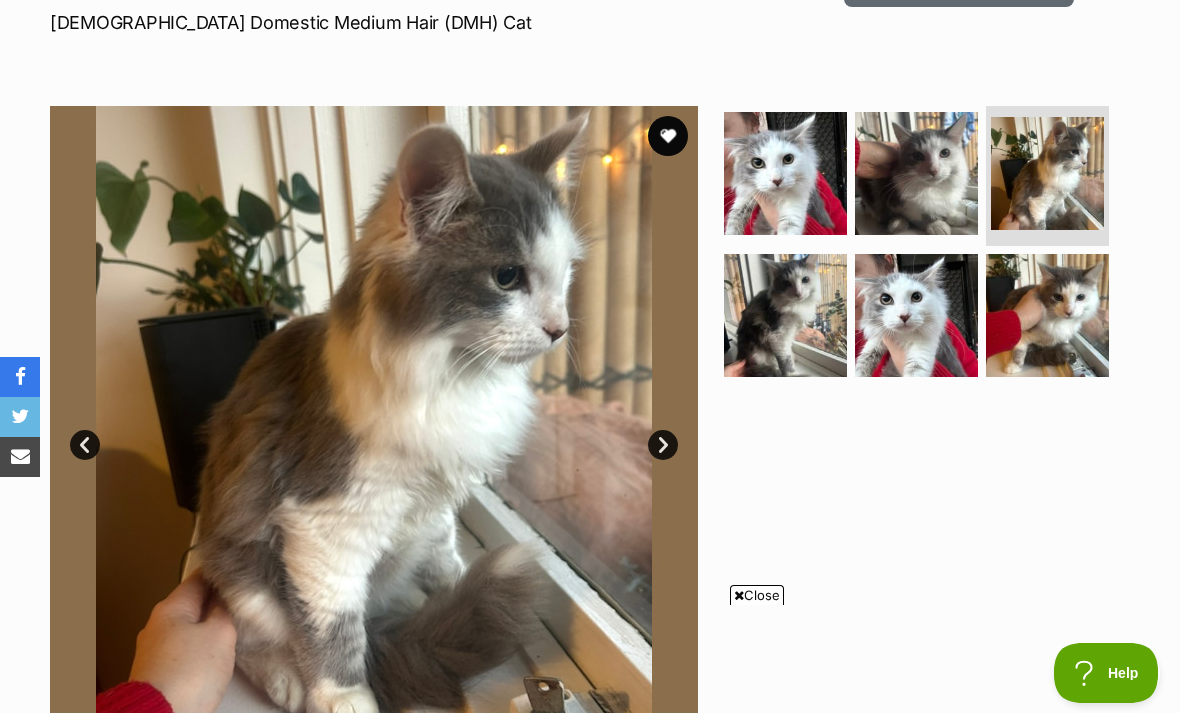 click at bounding box center (374, 430) 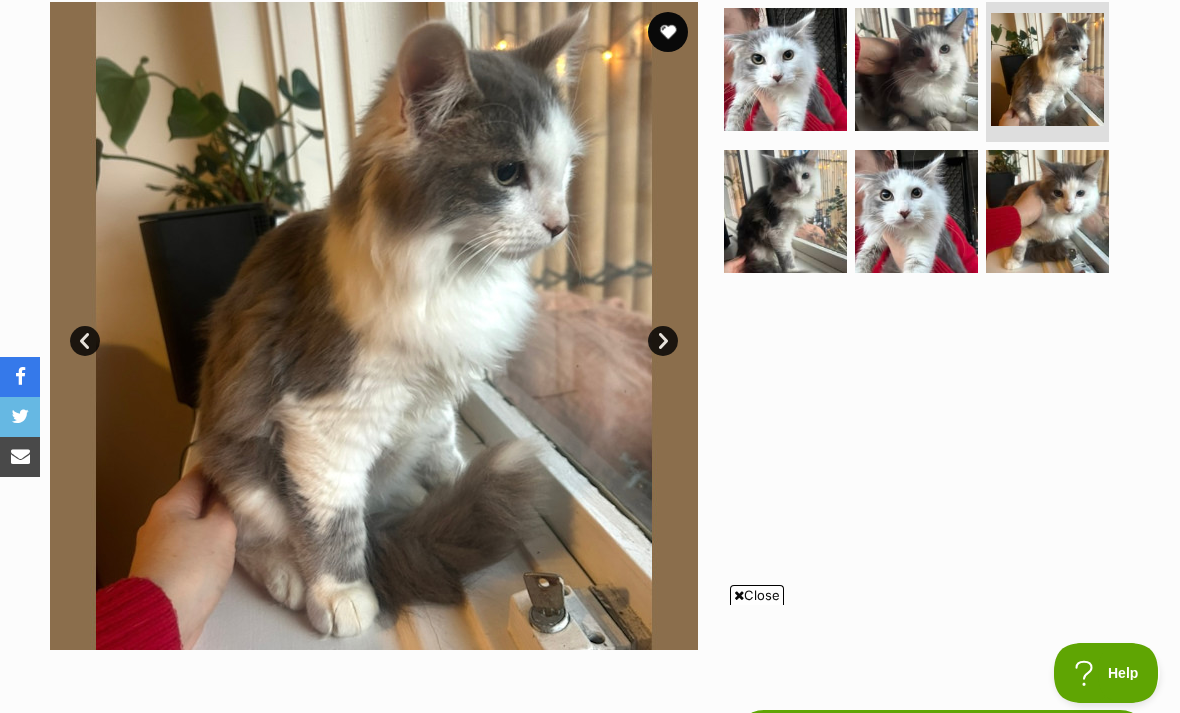 scroll, scrollTop: 428, scrollLeft: 0, axis: vertical 